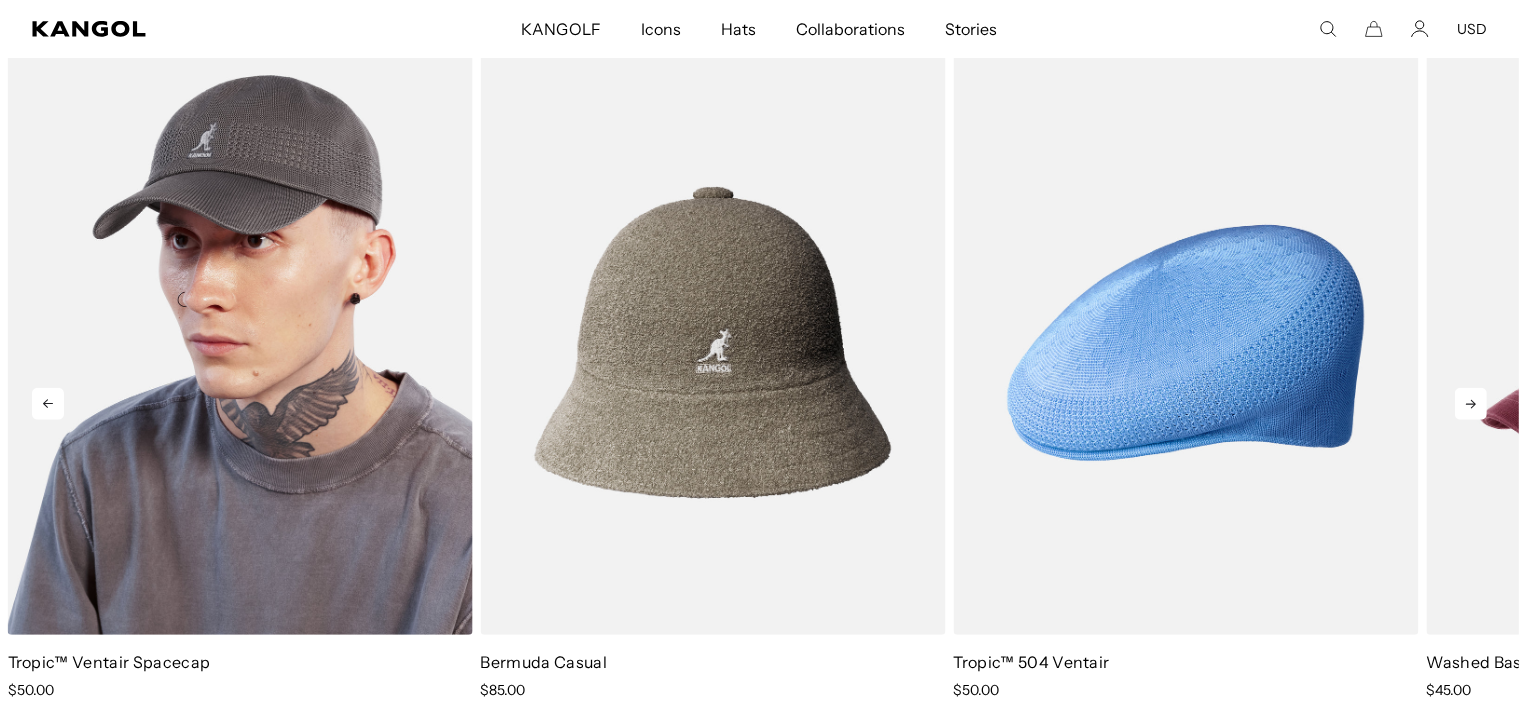 scroll, scrollTop: 900, scrollLeft: 0, axis: vertical 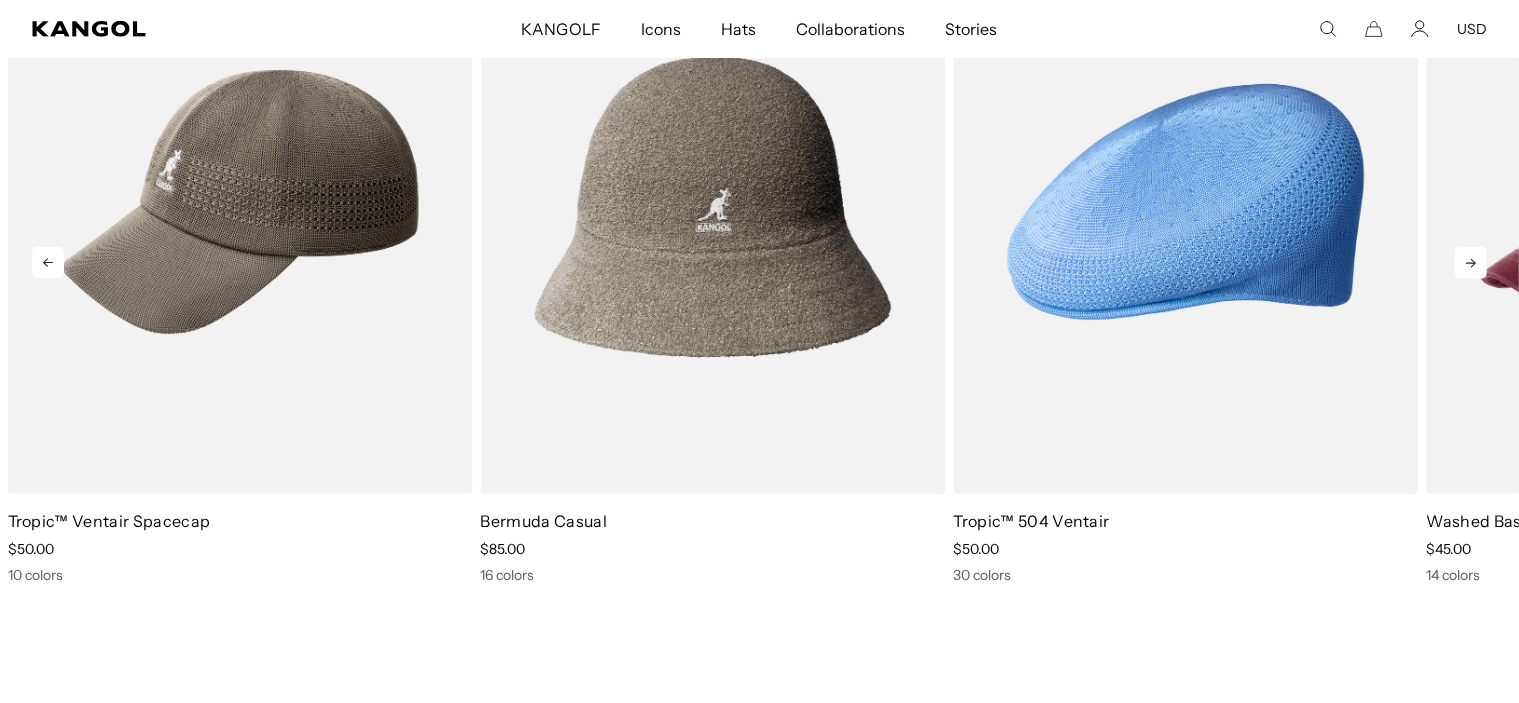 click 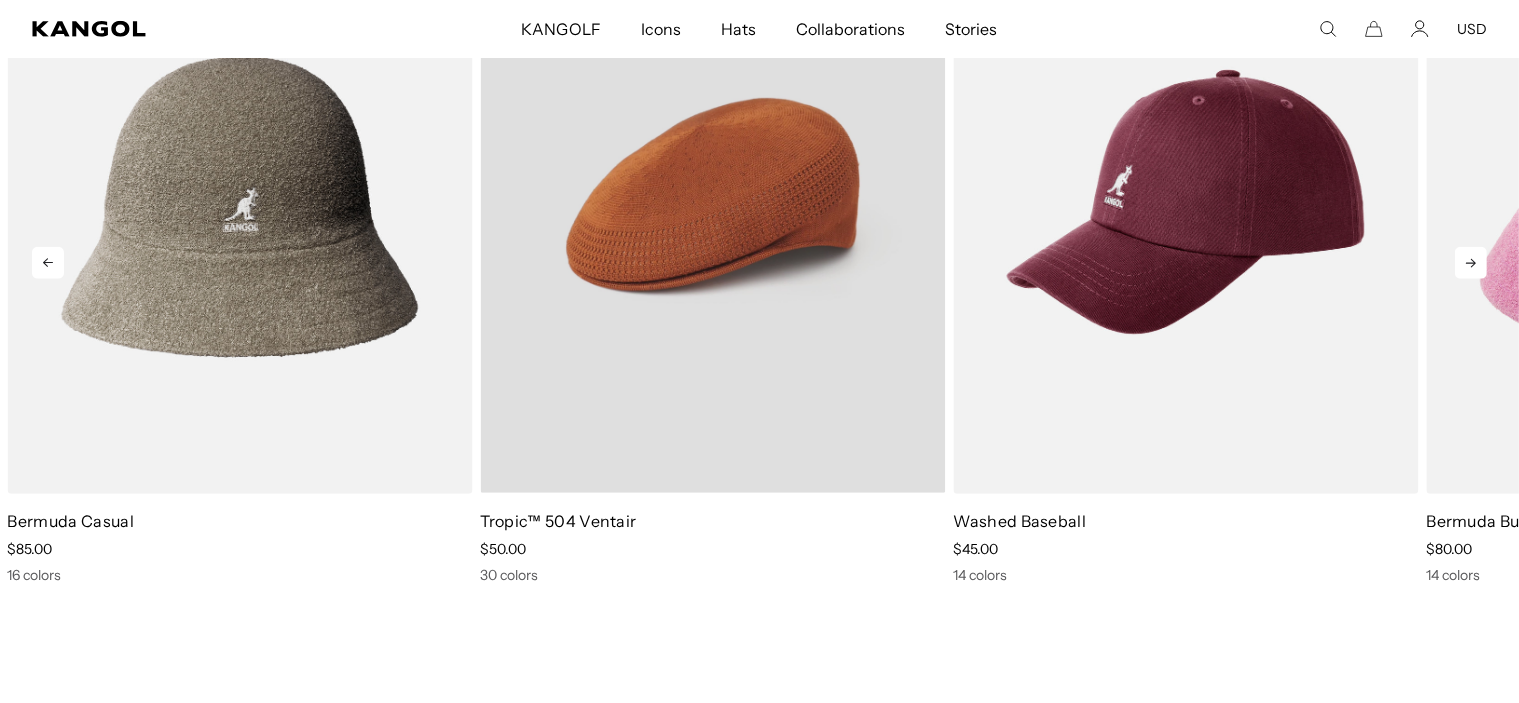 scroll, scrollTop: 0, scrollLeft: 0, axis: both 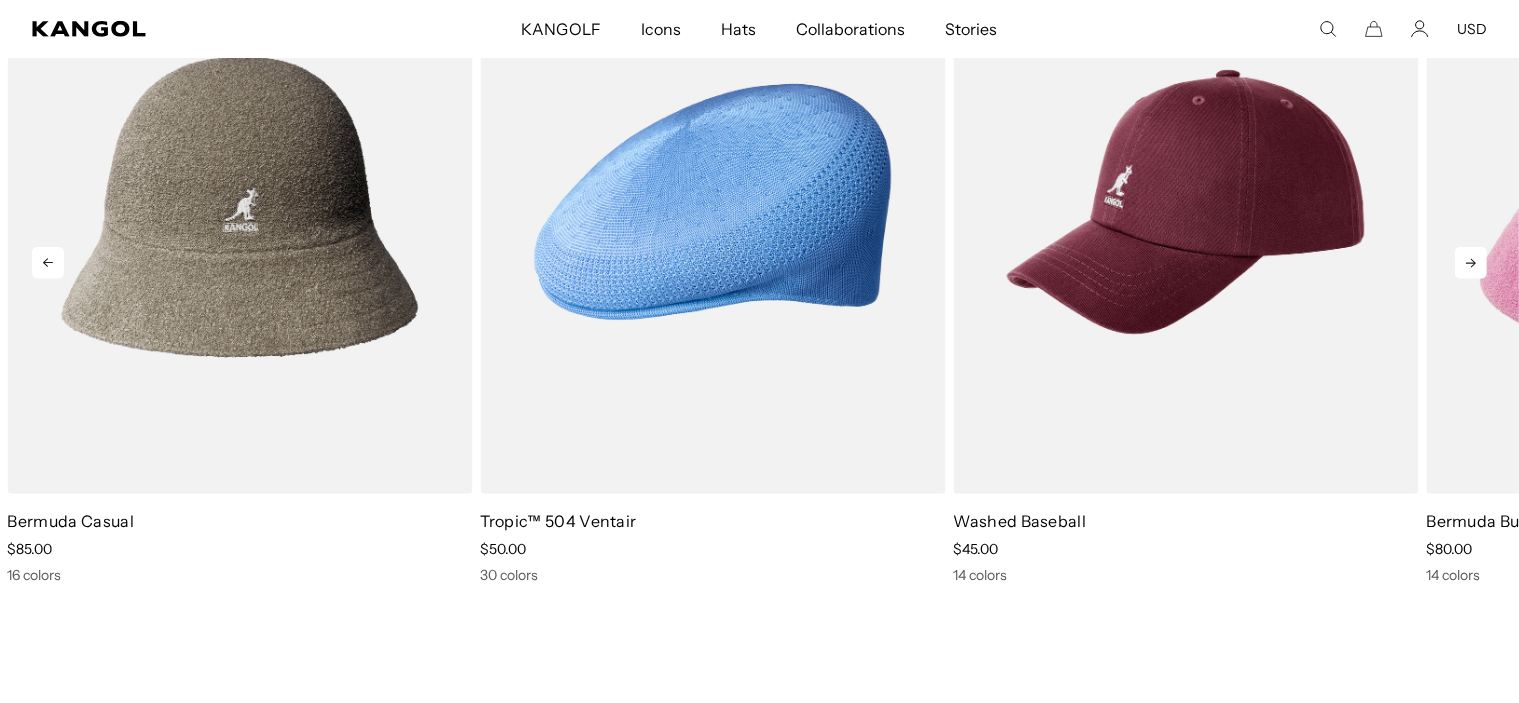 click 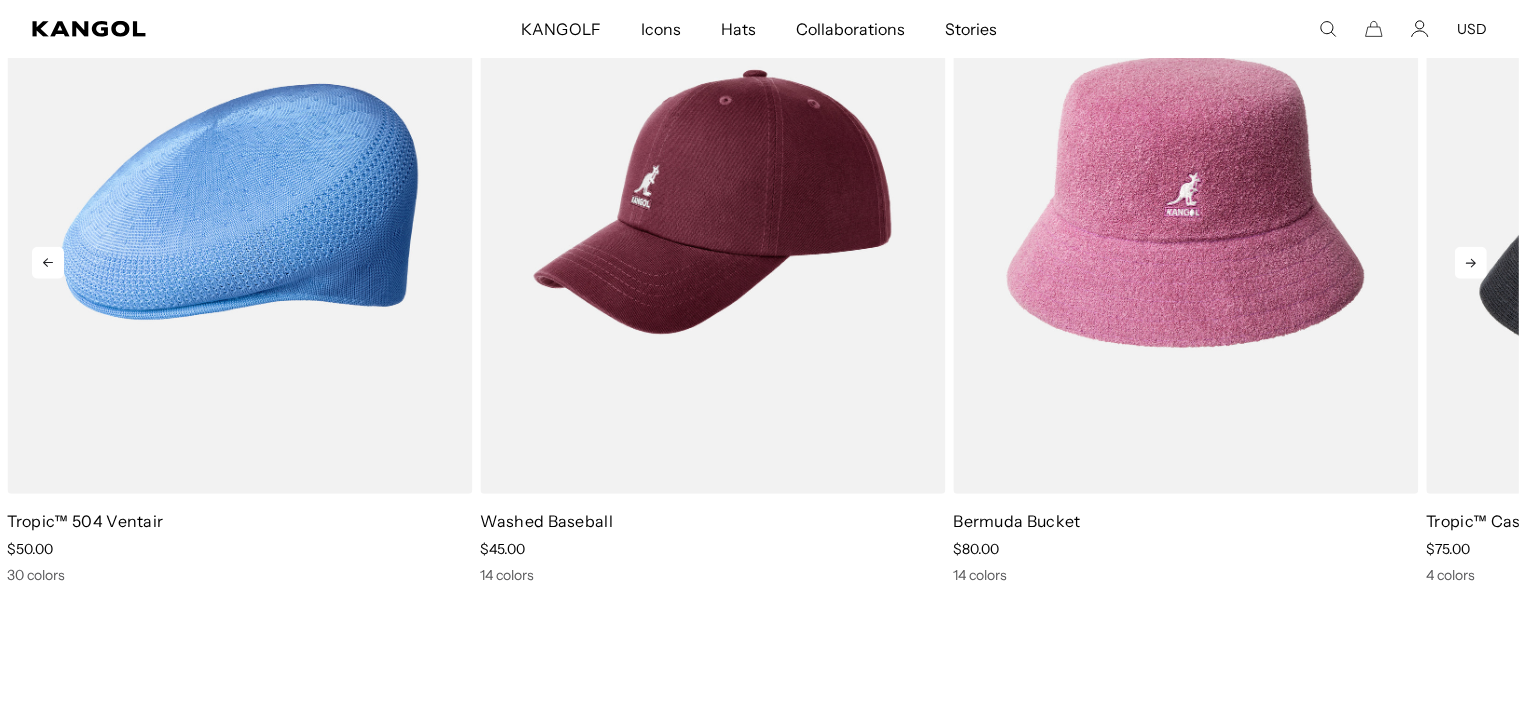 click 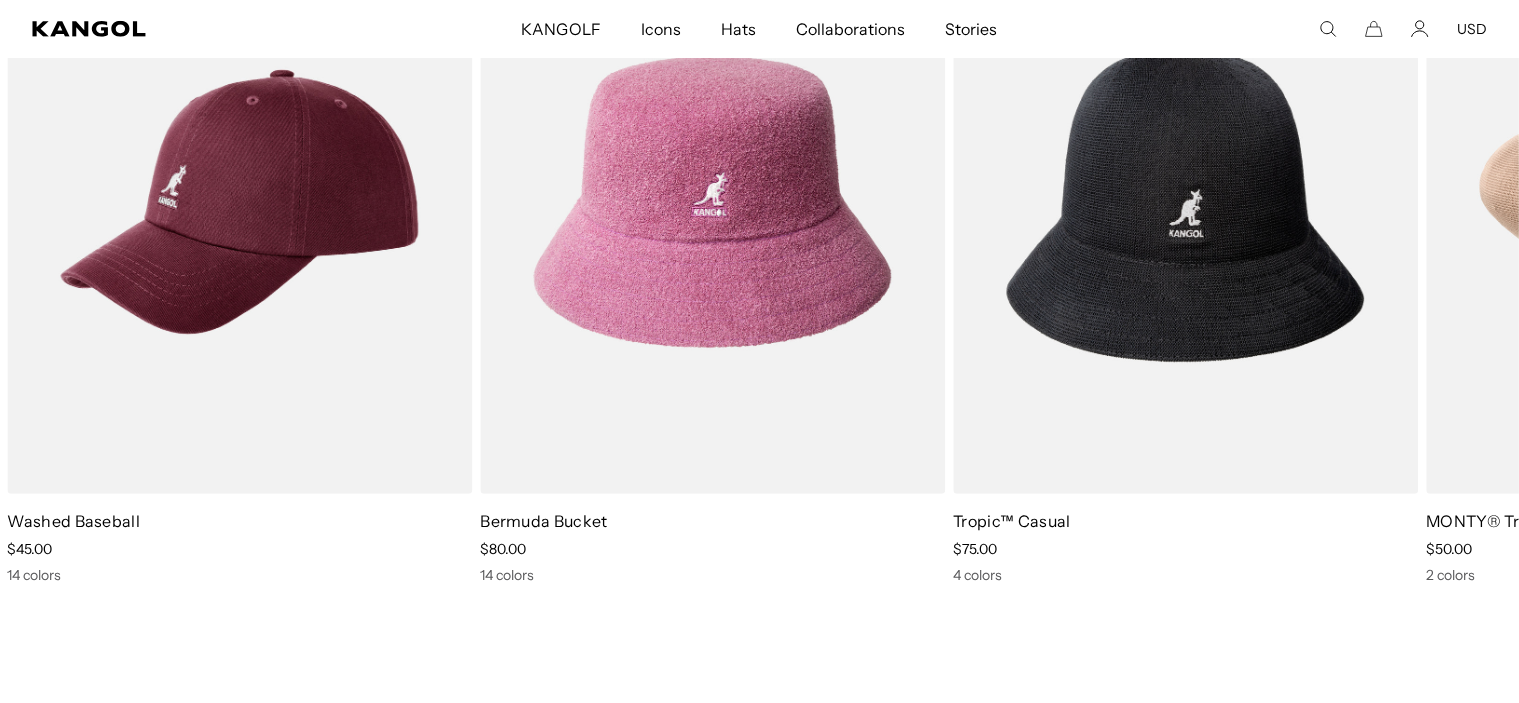 scroll, scrollTop: 0, scrollLeft: 0, axis: both 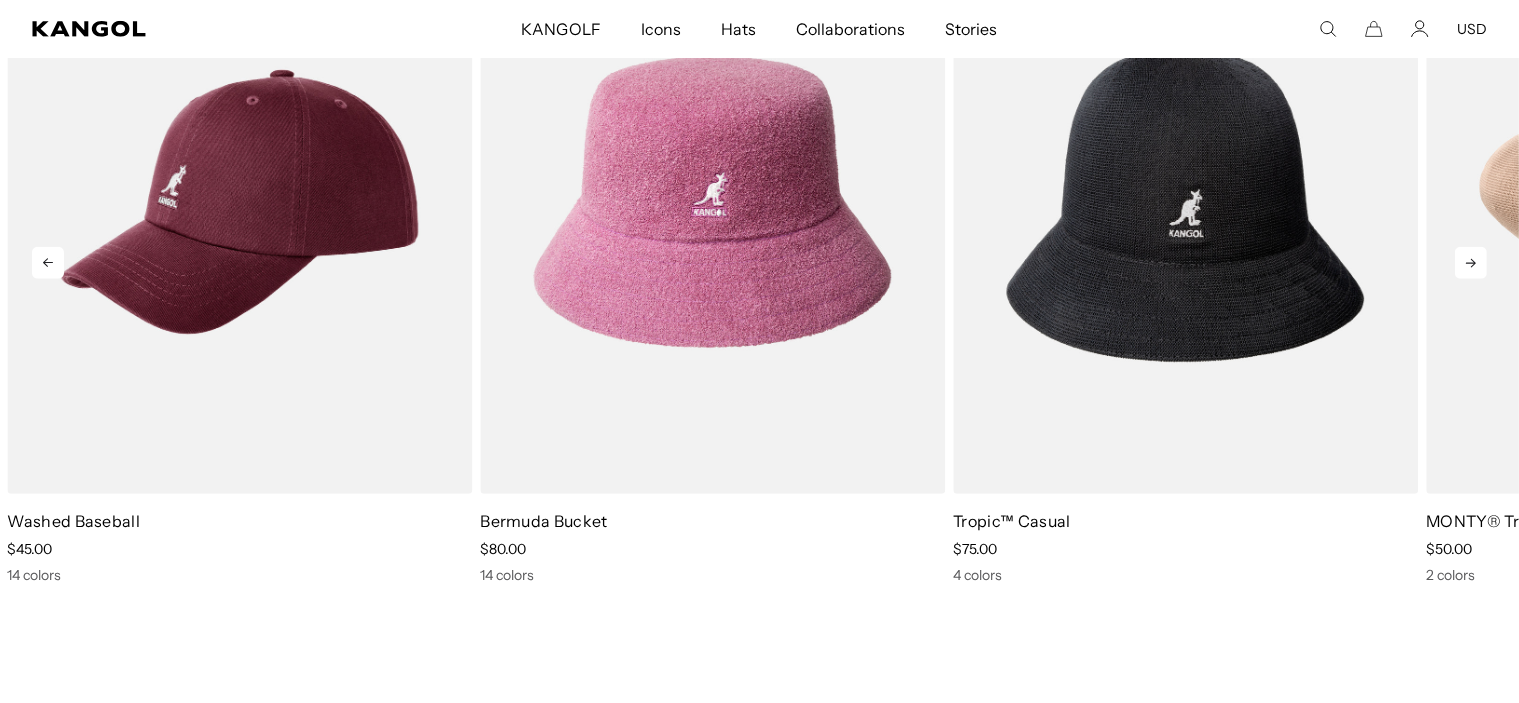 click 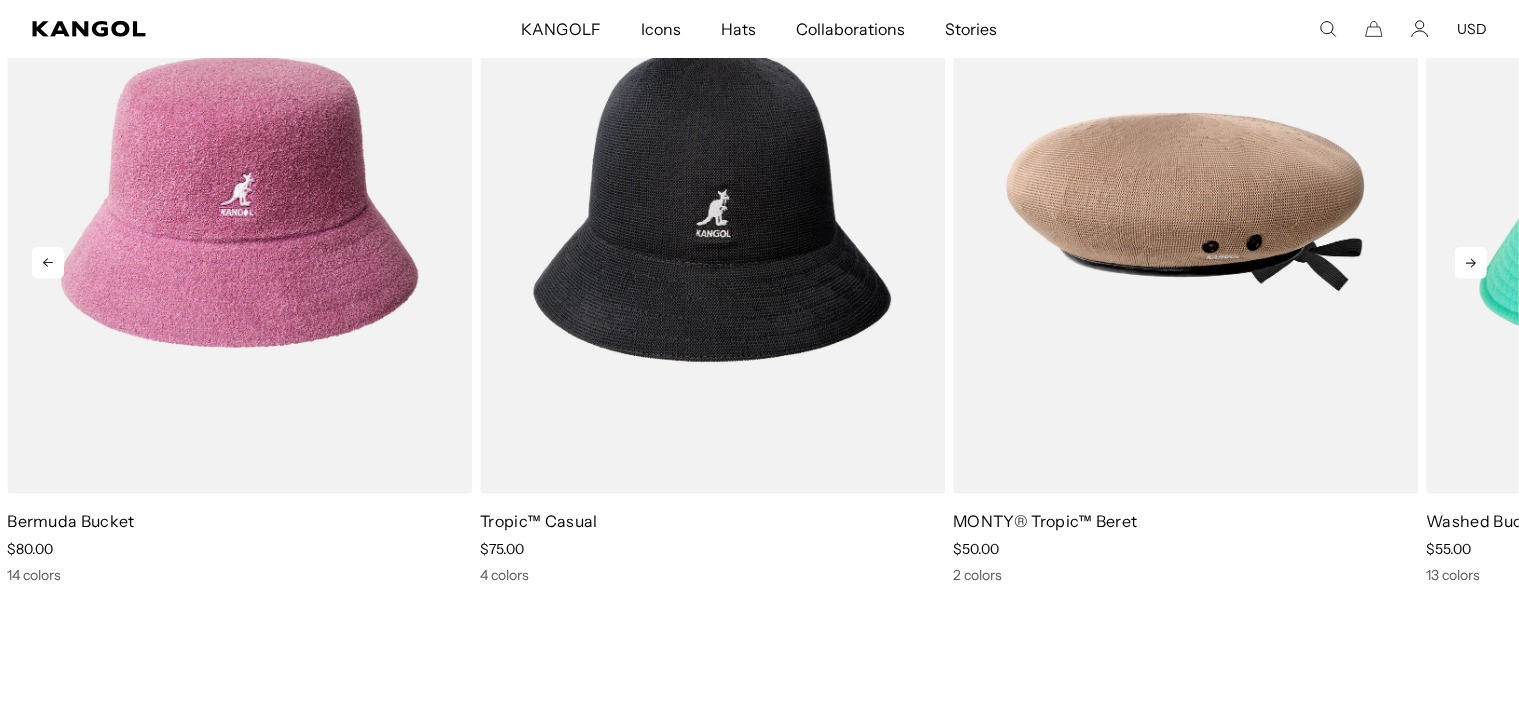 click 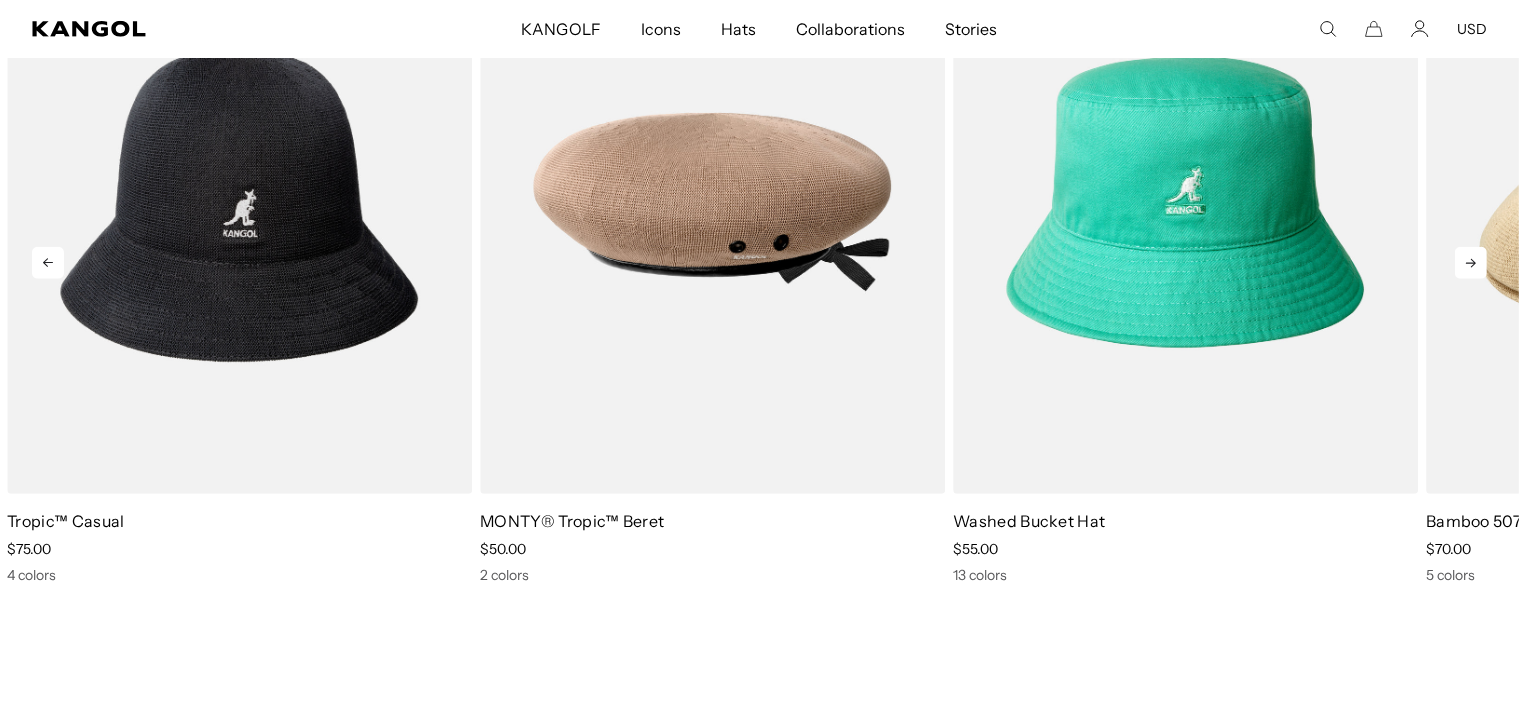 click 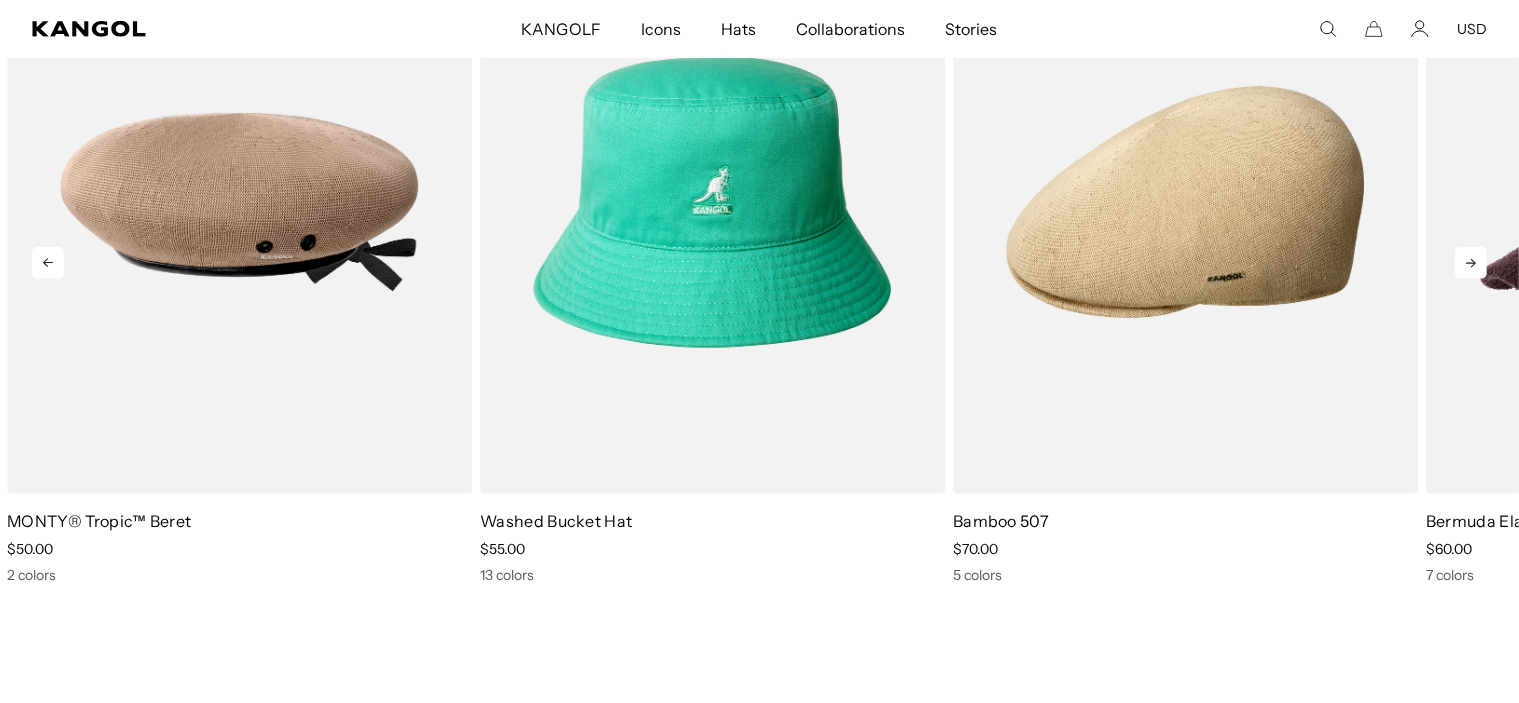 click 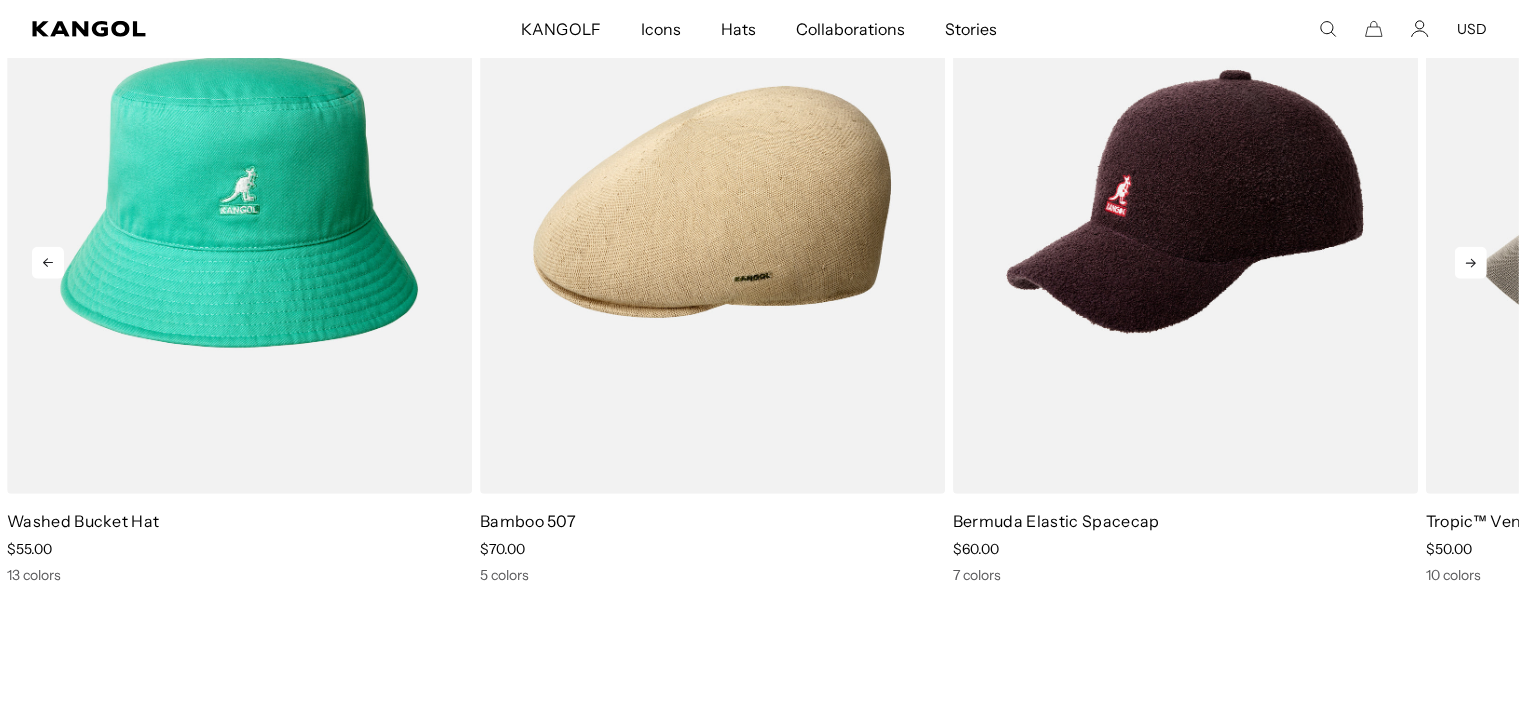 click 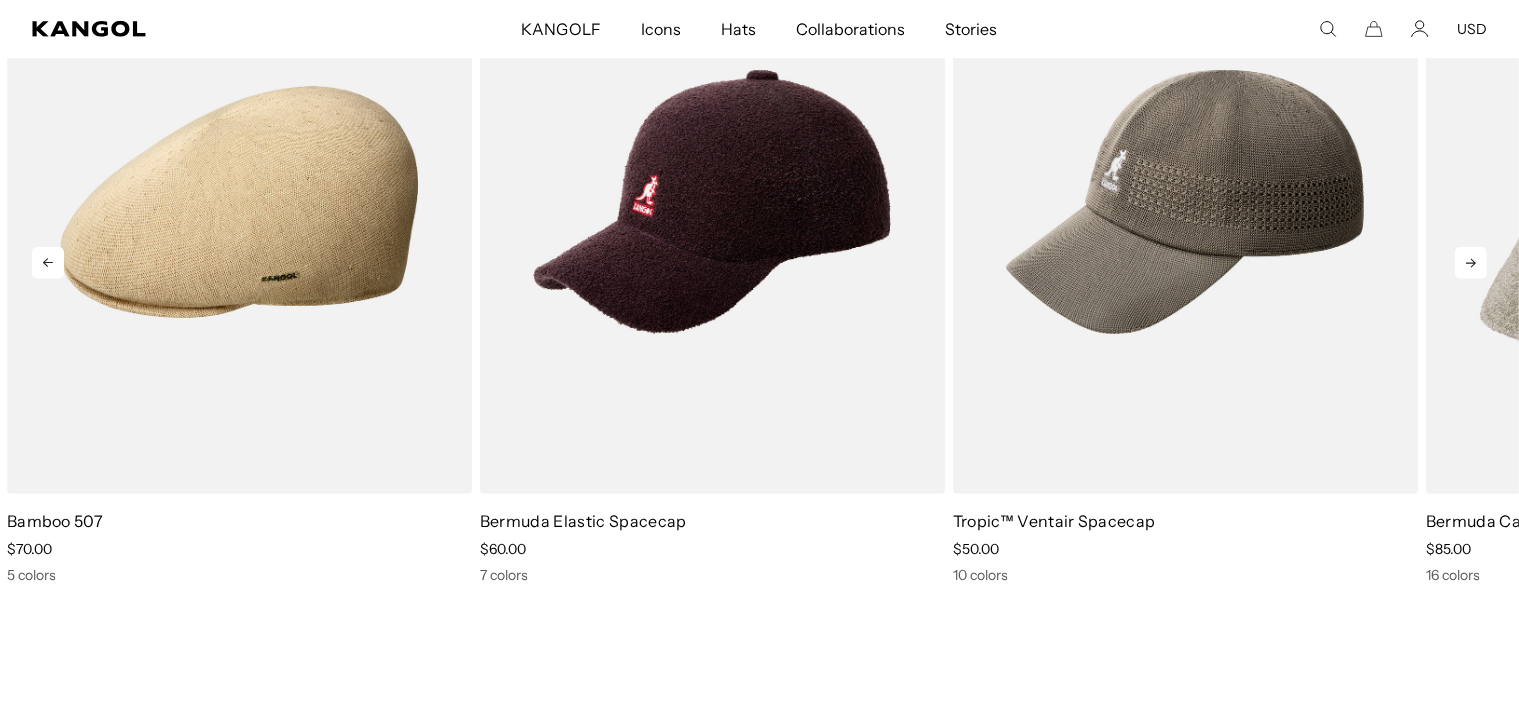 click 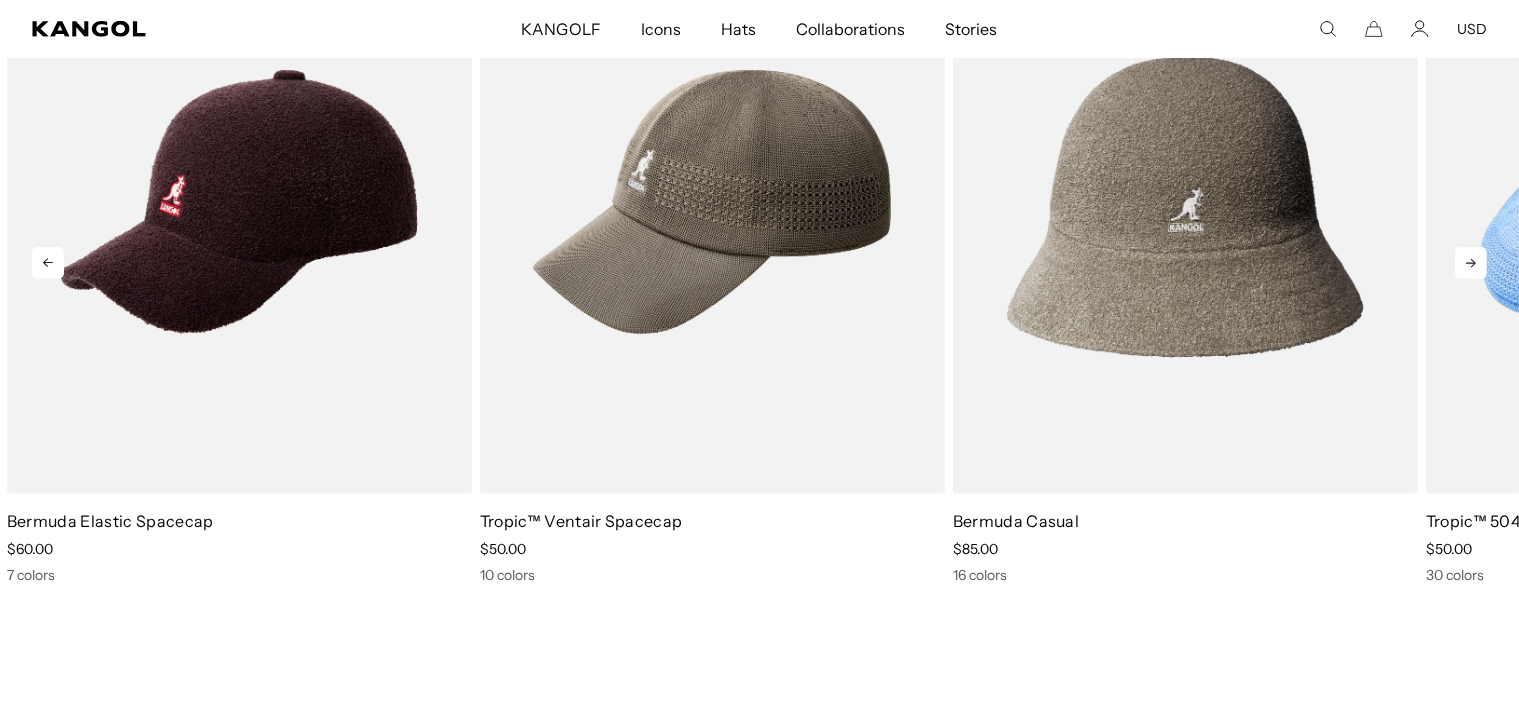 scroll, scrollTop: 0, scrollLeft: 0, axis: both 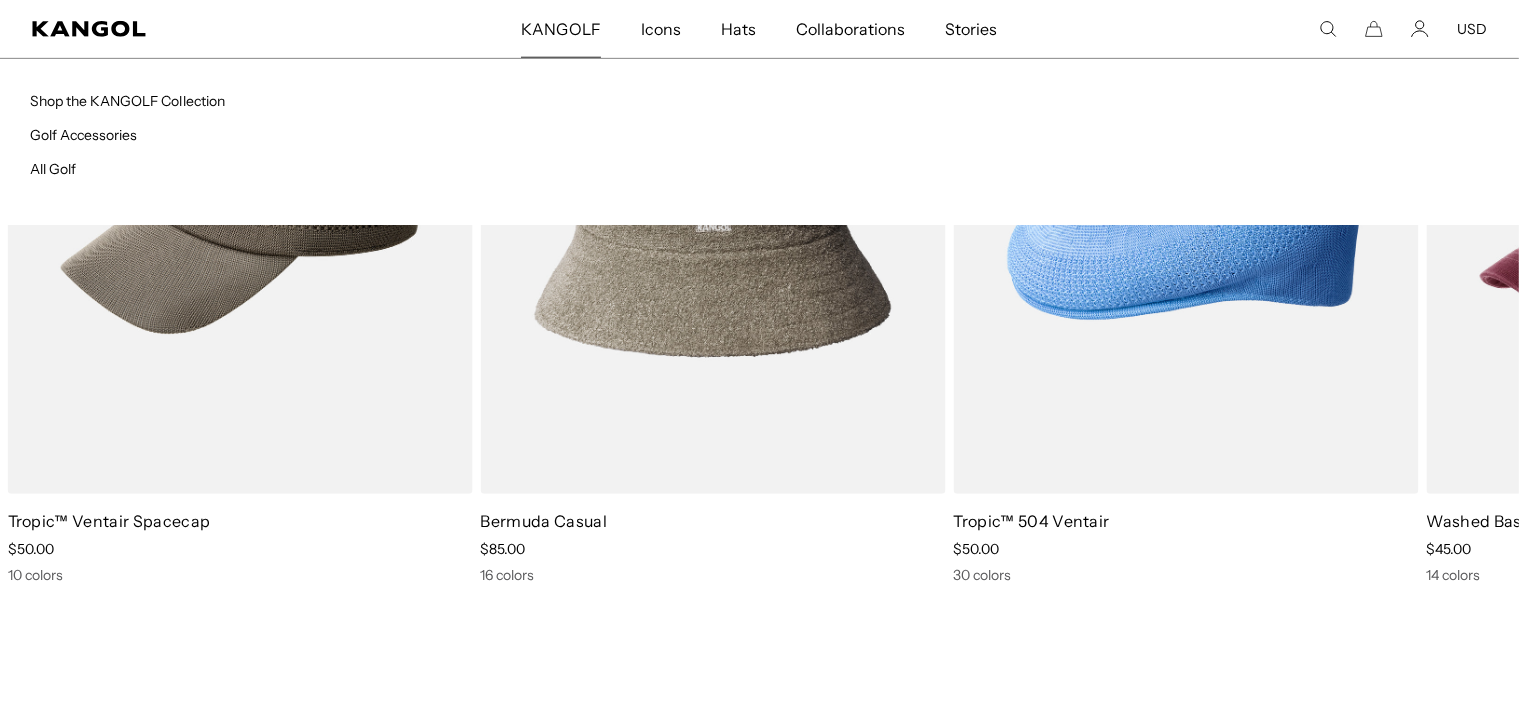 click on "KANGOLF" at bounding box center [560, 29] 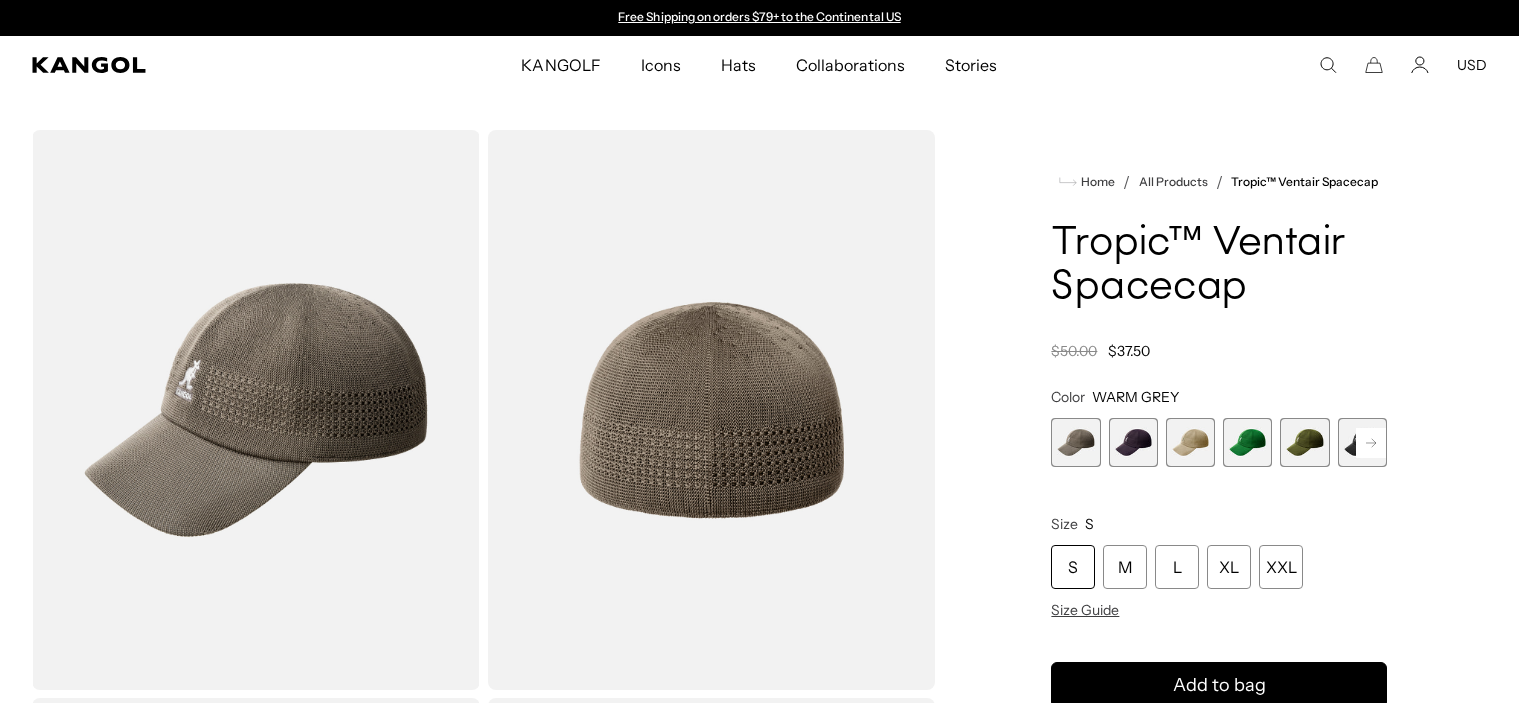 scroll, scrollTop: 0, scrollLeft: 0, axis: both 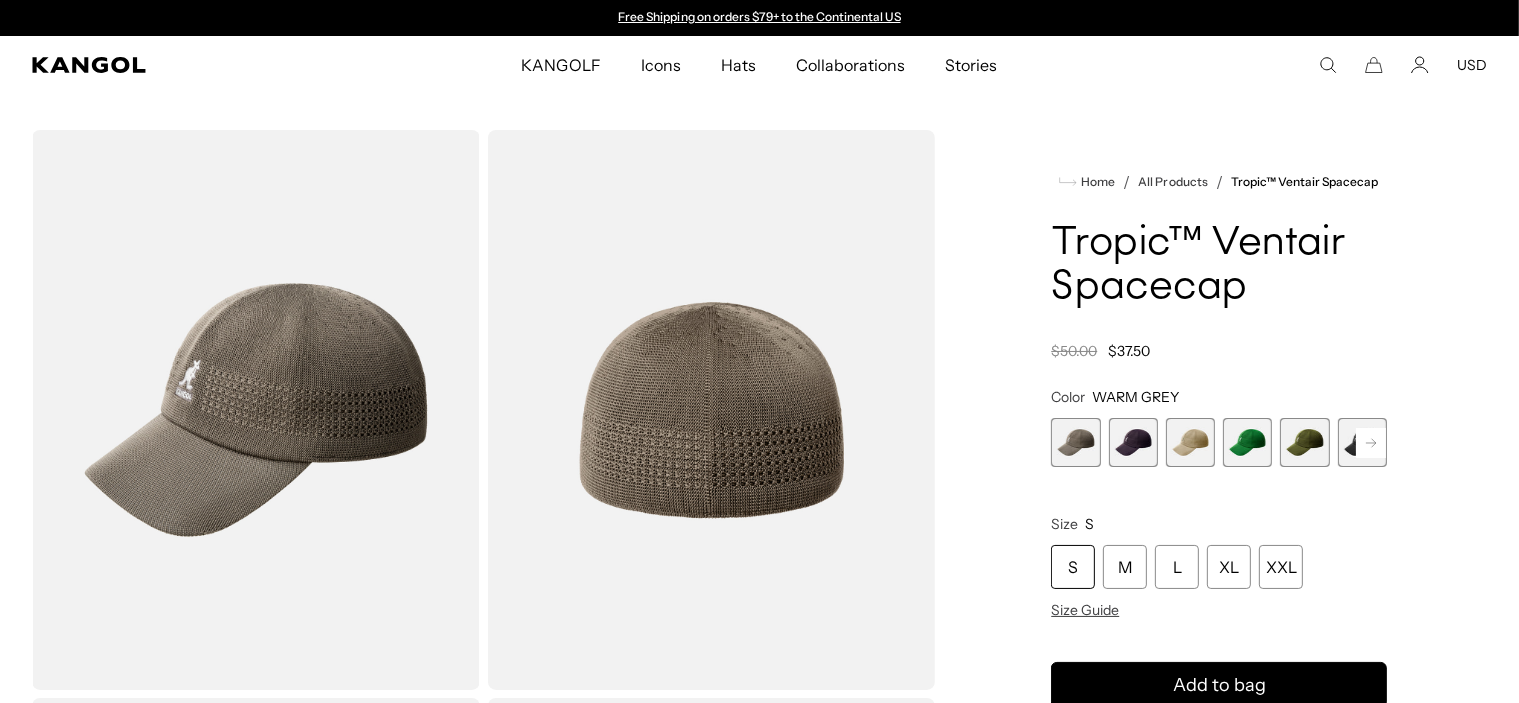 click 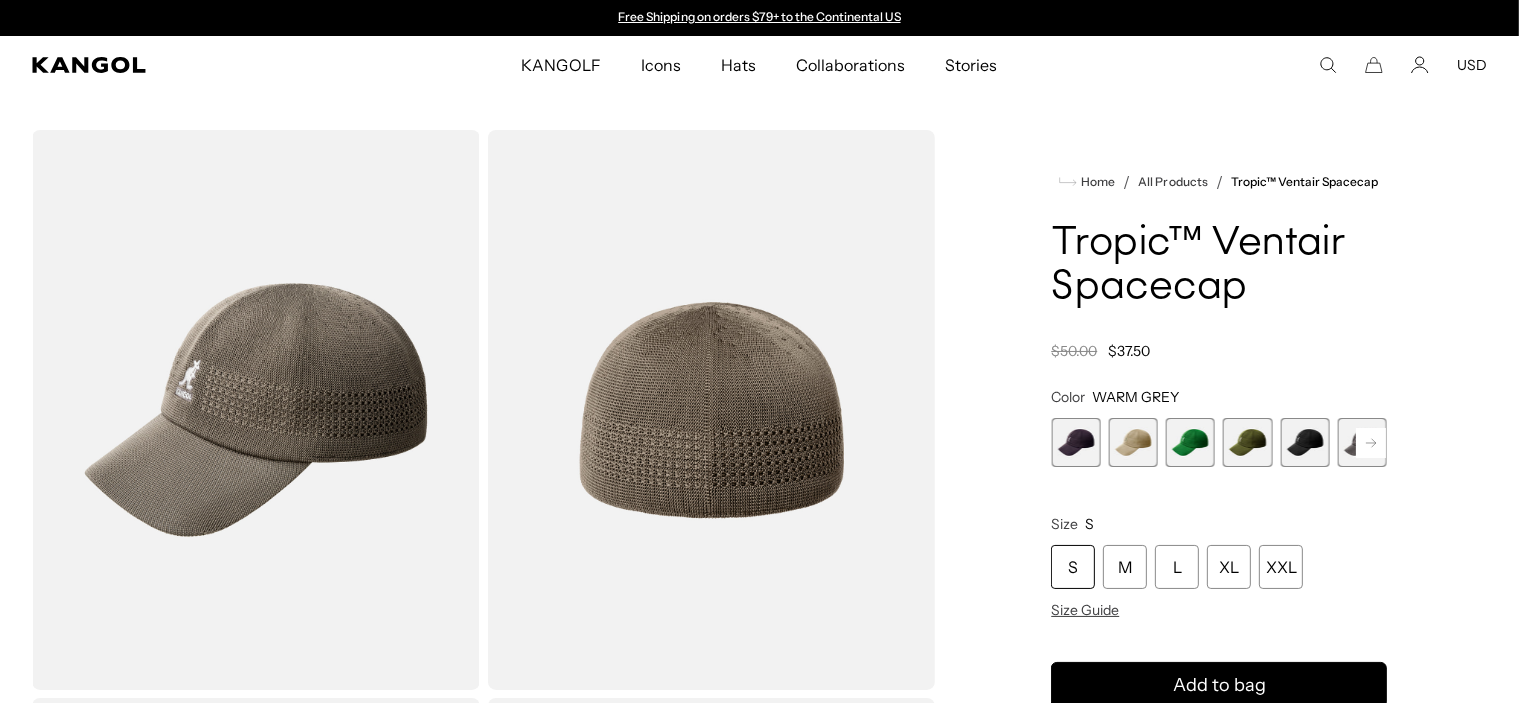 click 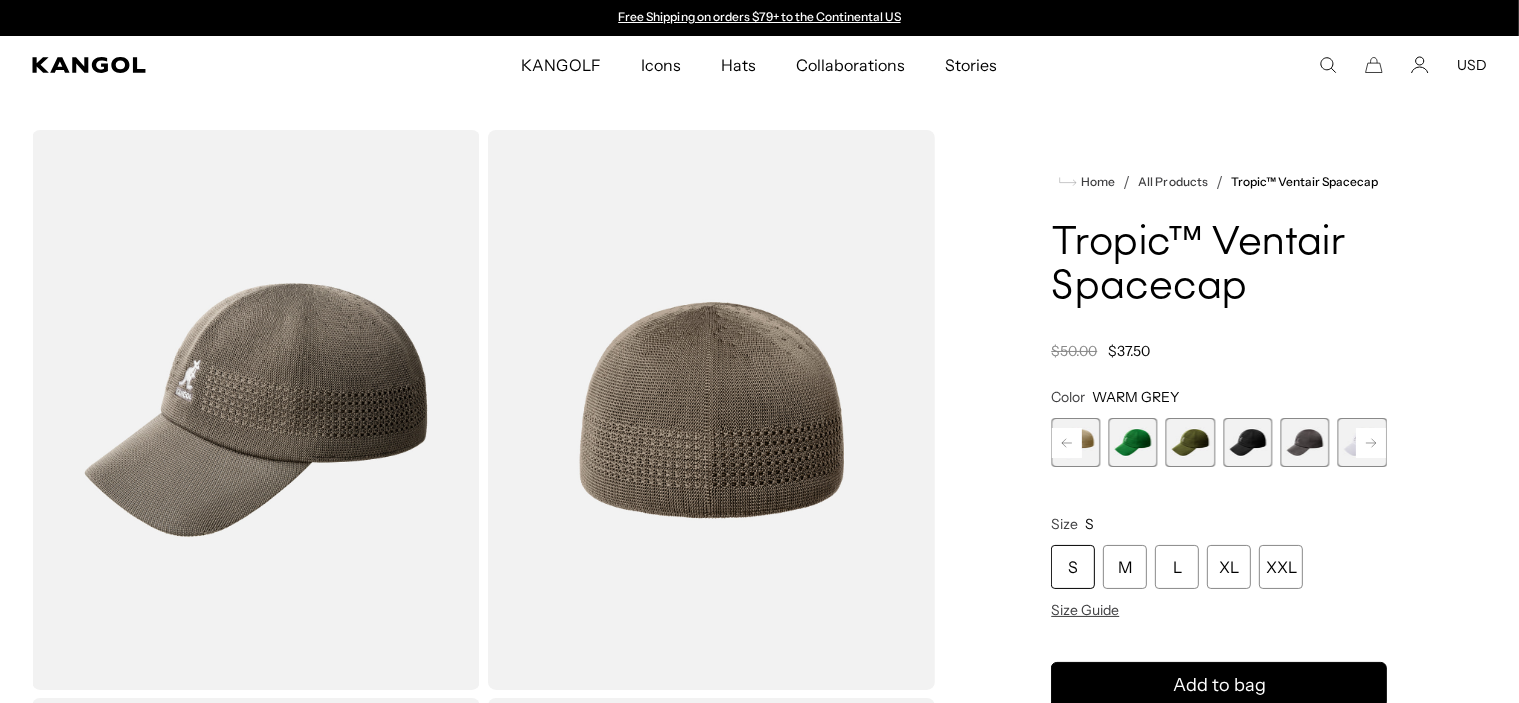 click 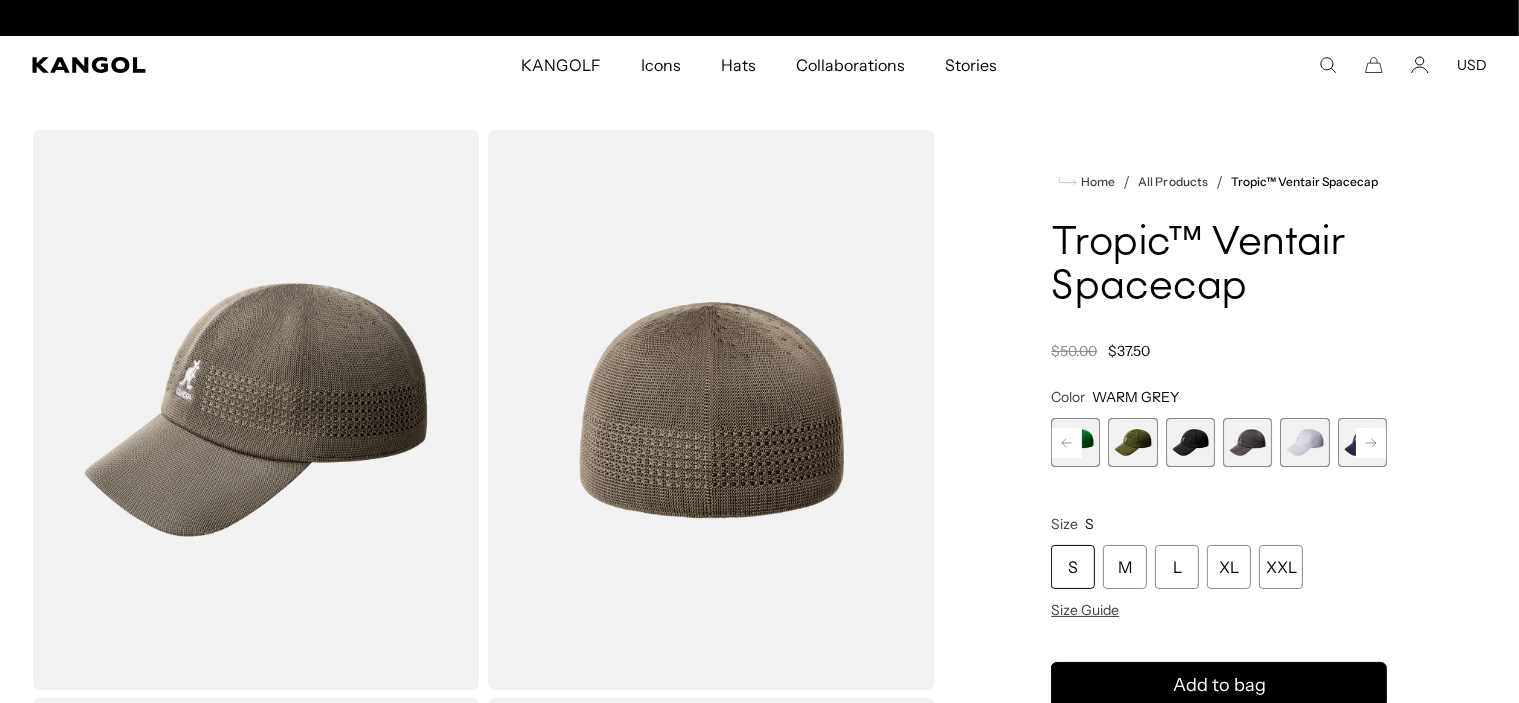 click 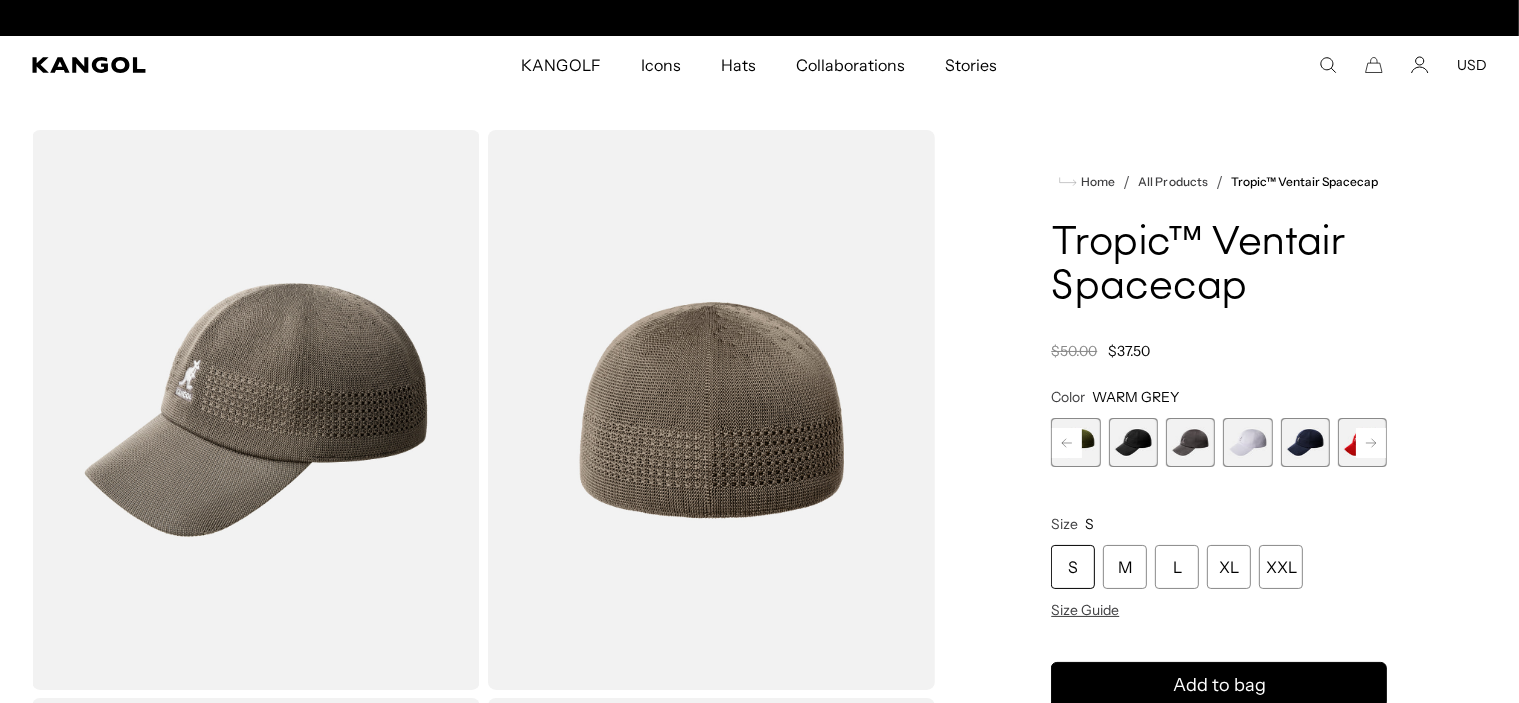 scroll, scrollTop: 0, scrollLeft: 412, axis: horizontal 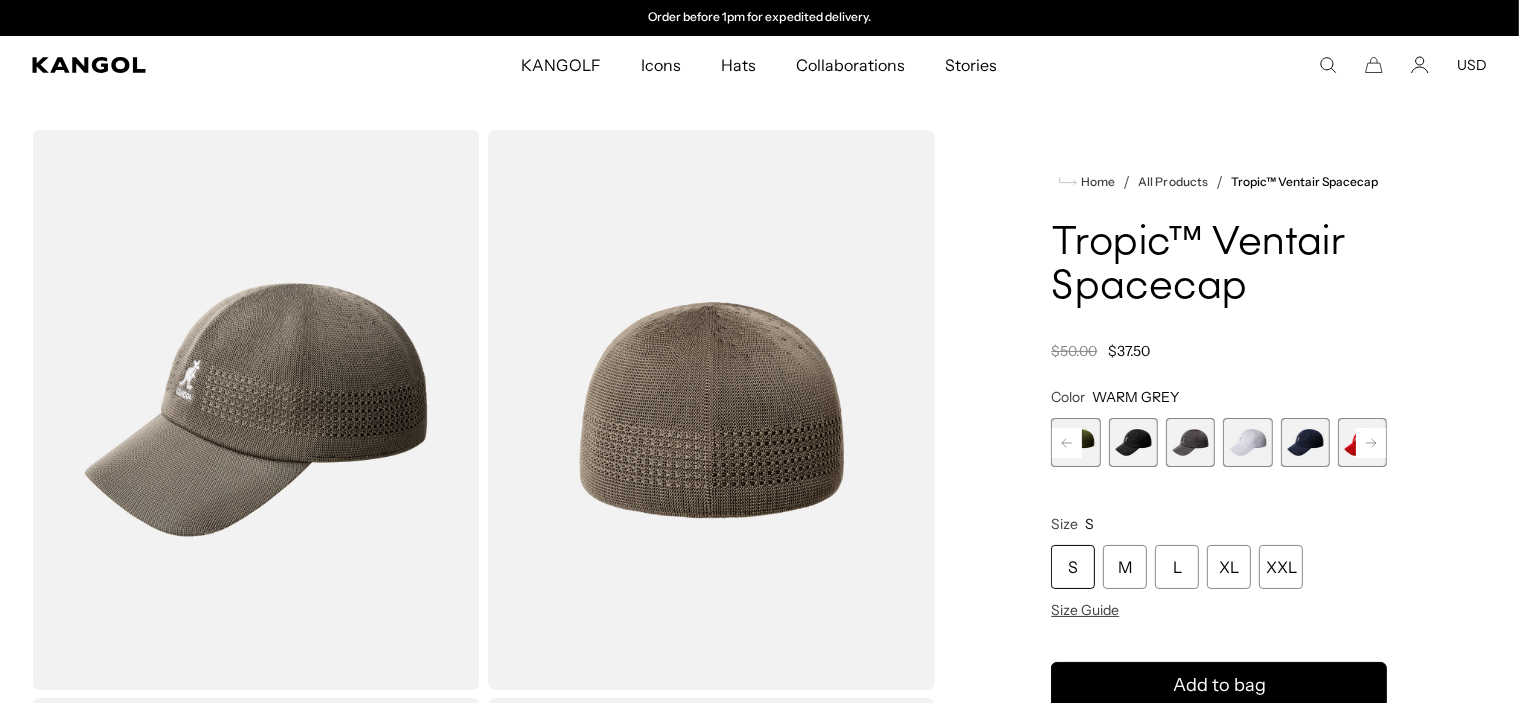 click 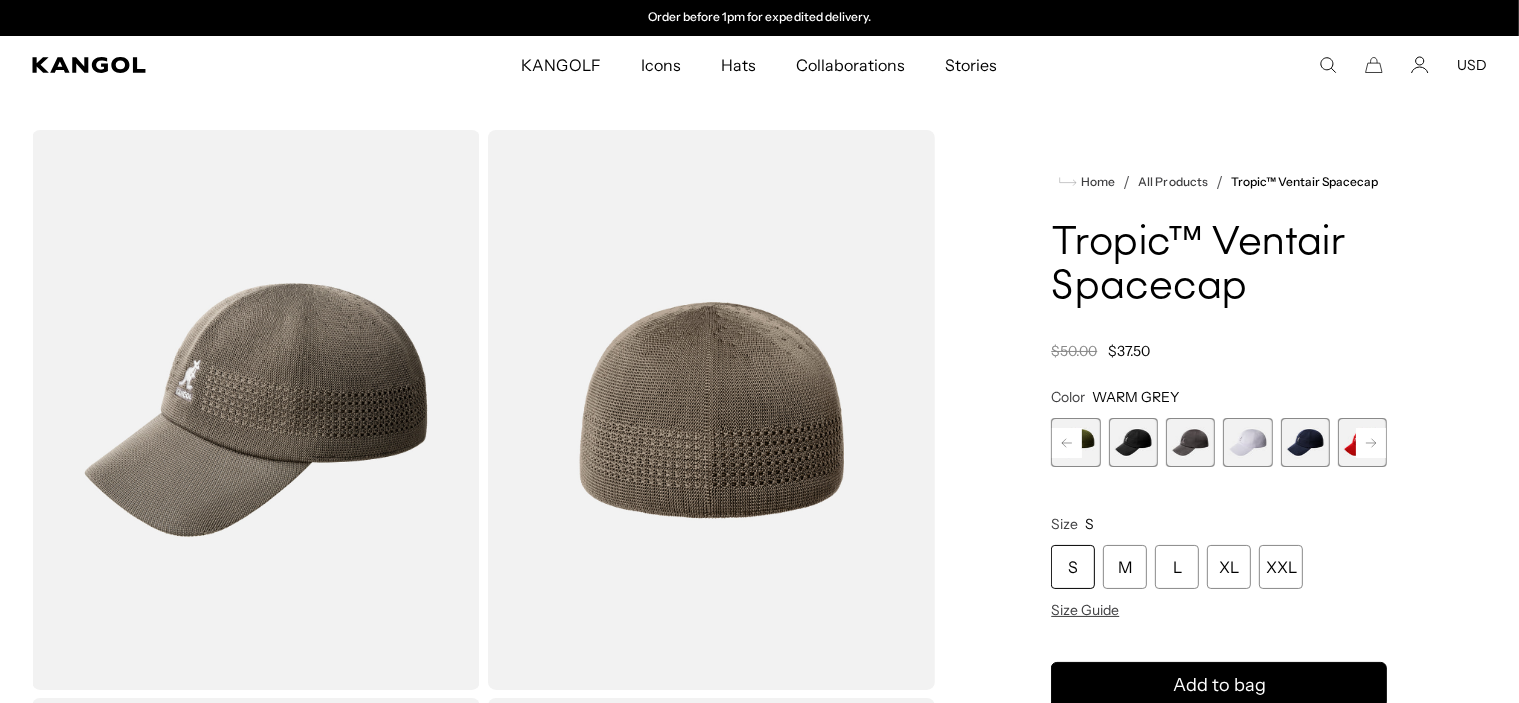 click on "Previous
Next
WARM GREY
Variant sold out or unavailable
DEEP PLUM
Variant sold out or unavailable
Beige
Variant sold out or unavailable
Turf Green
Variant sold out or unavailable
Army Green
Variant sold out or unavailable
Black
Variant sold out or unavailable
Charcoal" at bounding box center (1219, 442) 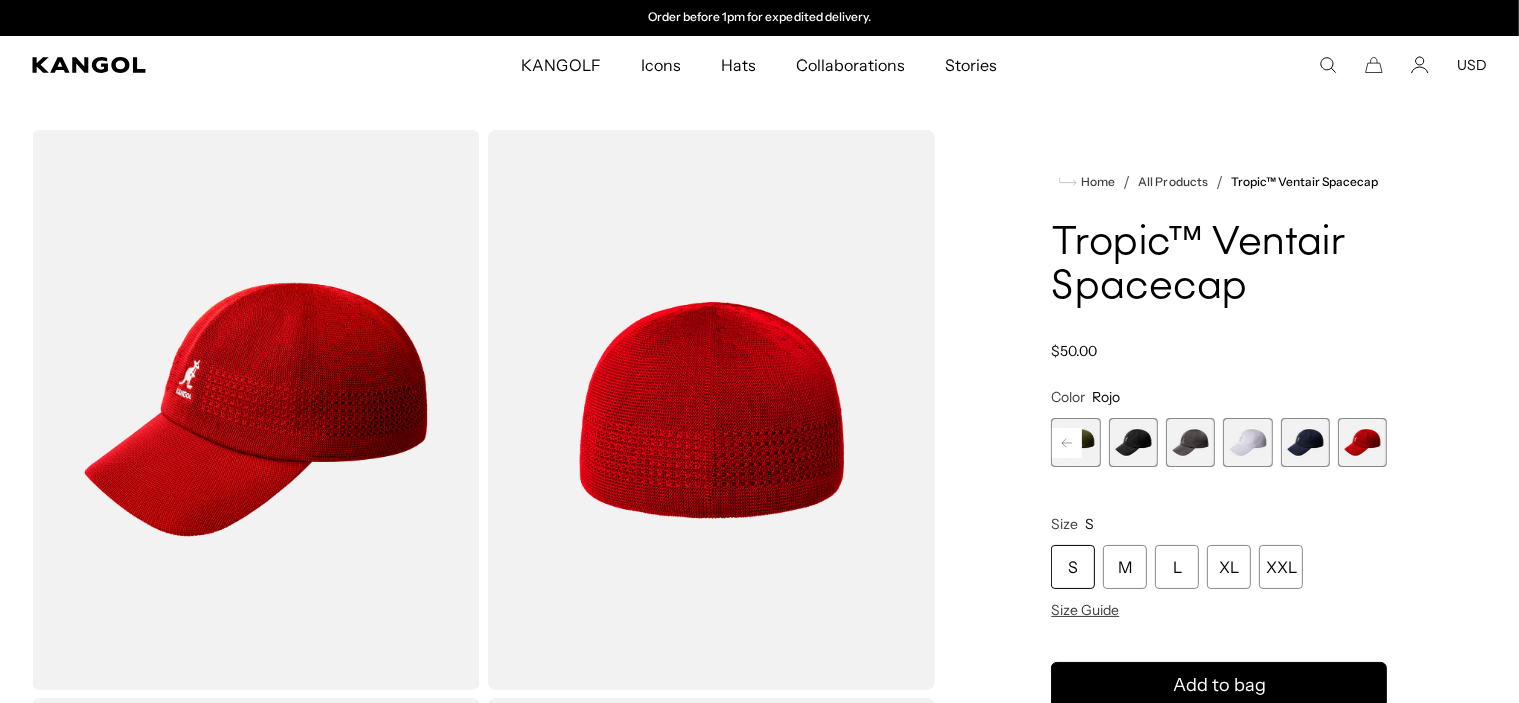 click at bounding box center (1304, 442) 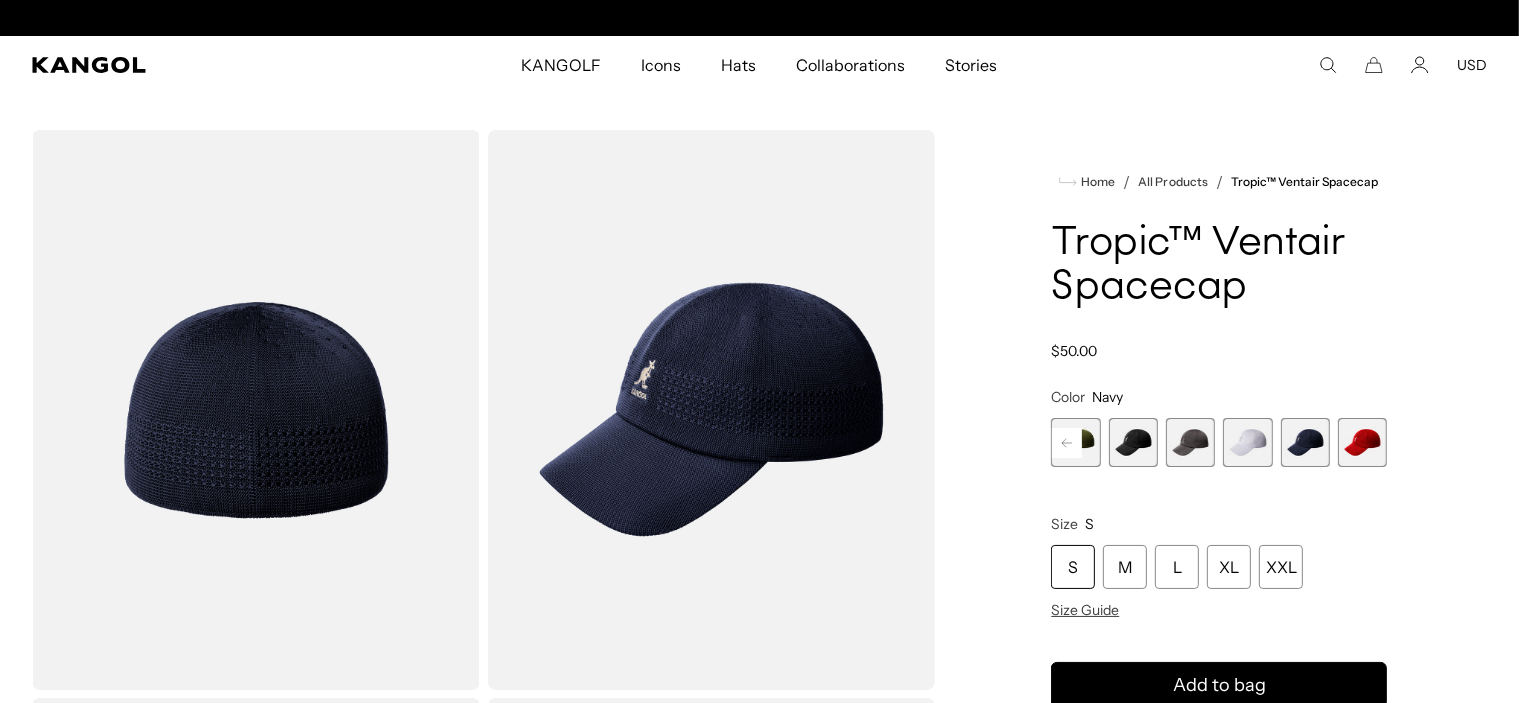 scroll, scrollTop: 0, scrollLeft: 0, axis: both 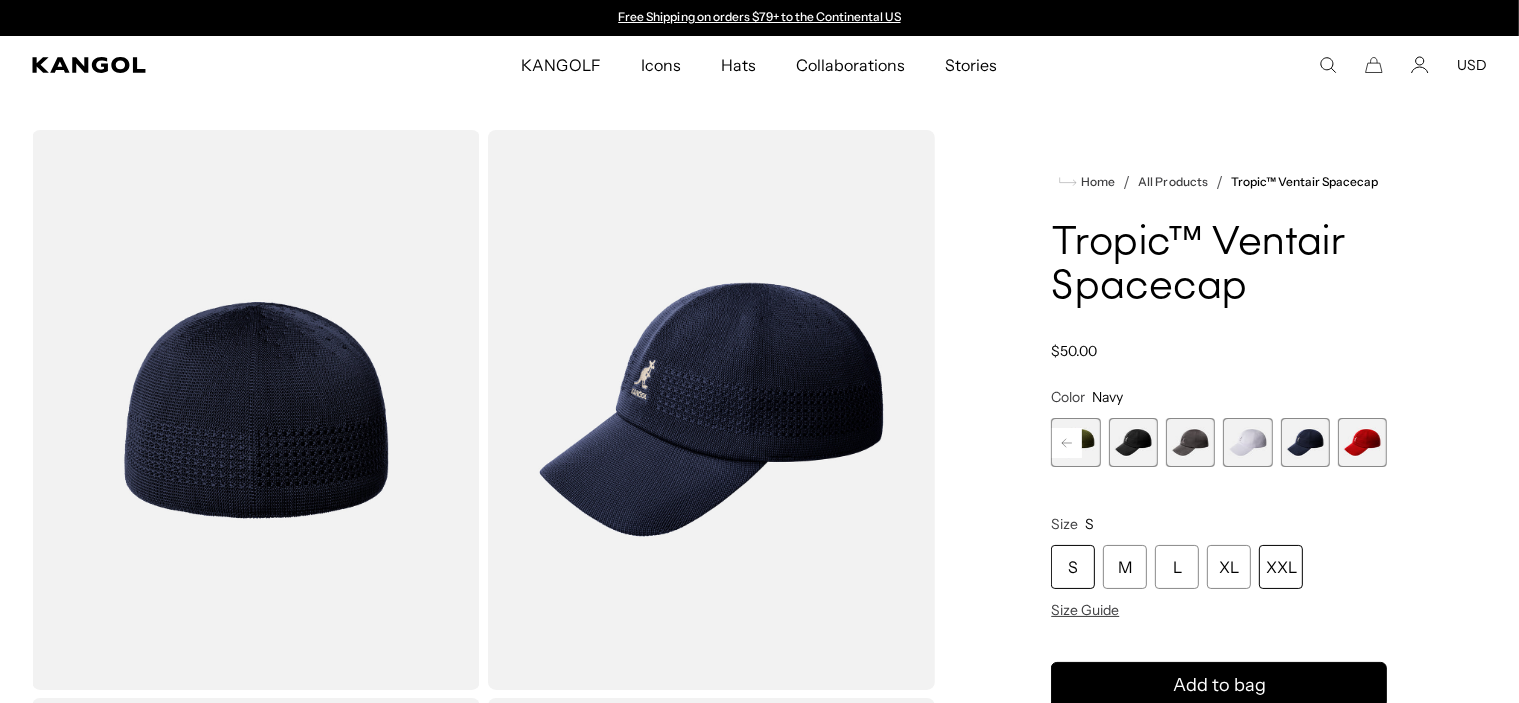 click on "XXL" at bounding box center [1281, 567] 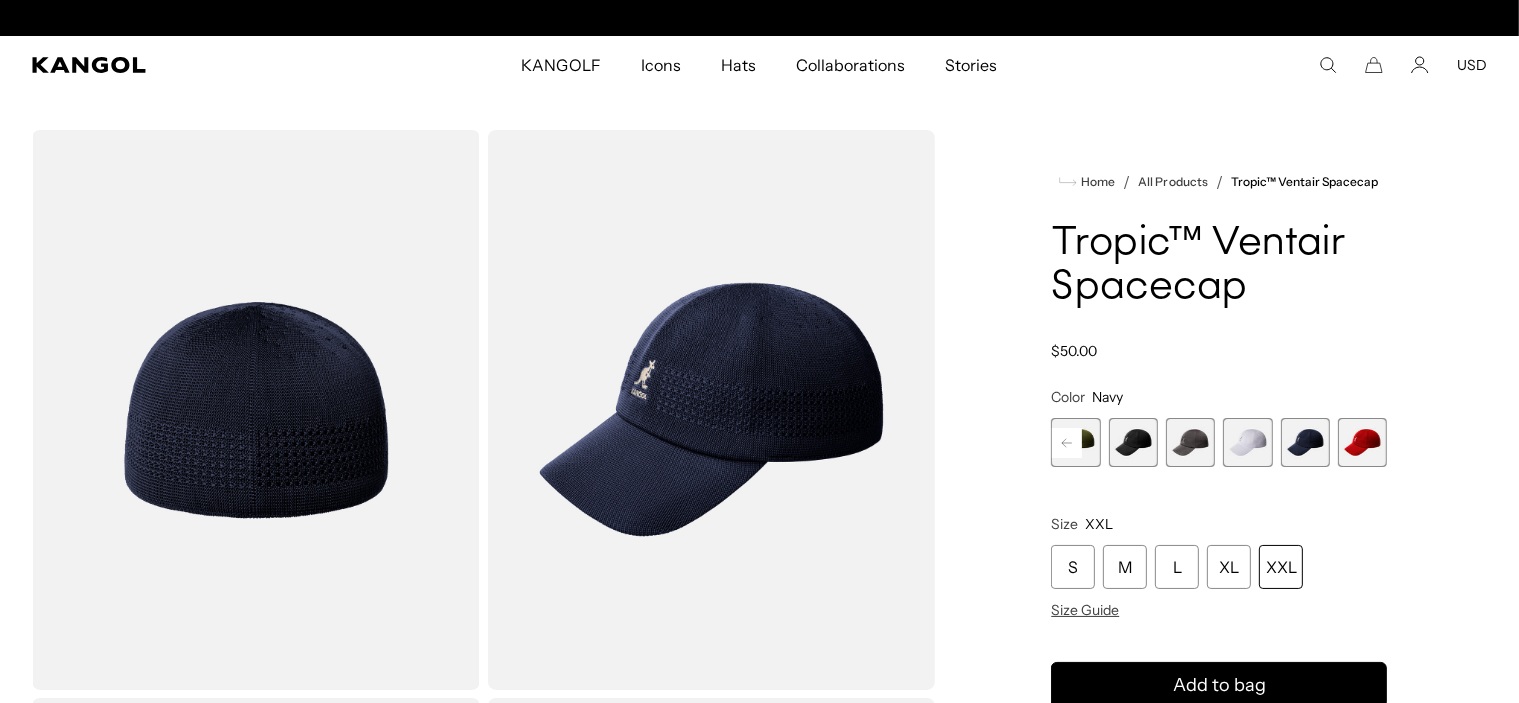 scroll, scrollTop: 0, scrollLeft: 412, axis: horizontal 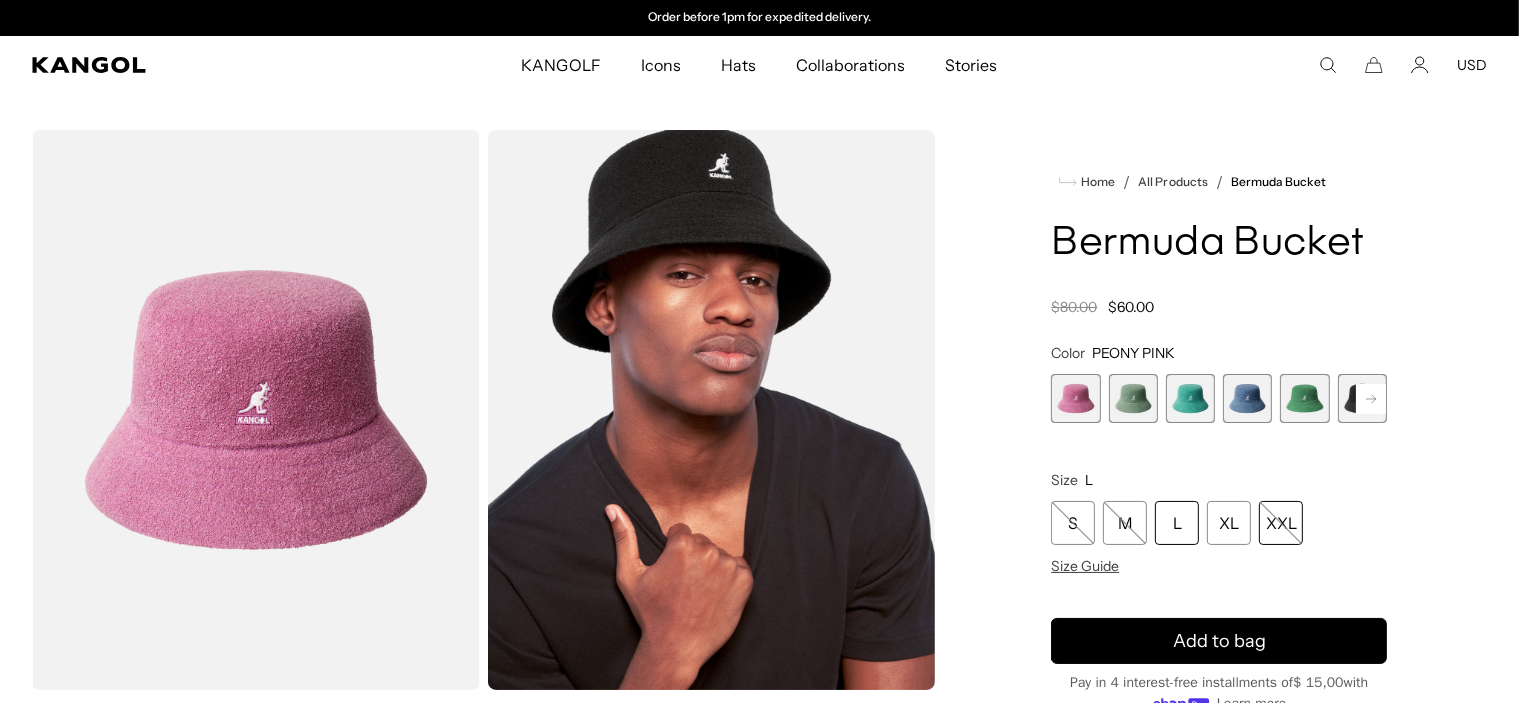 click on "XXL" at bounding box center [1281, 523] 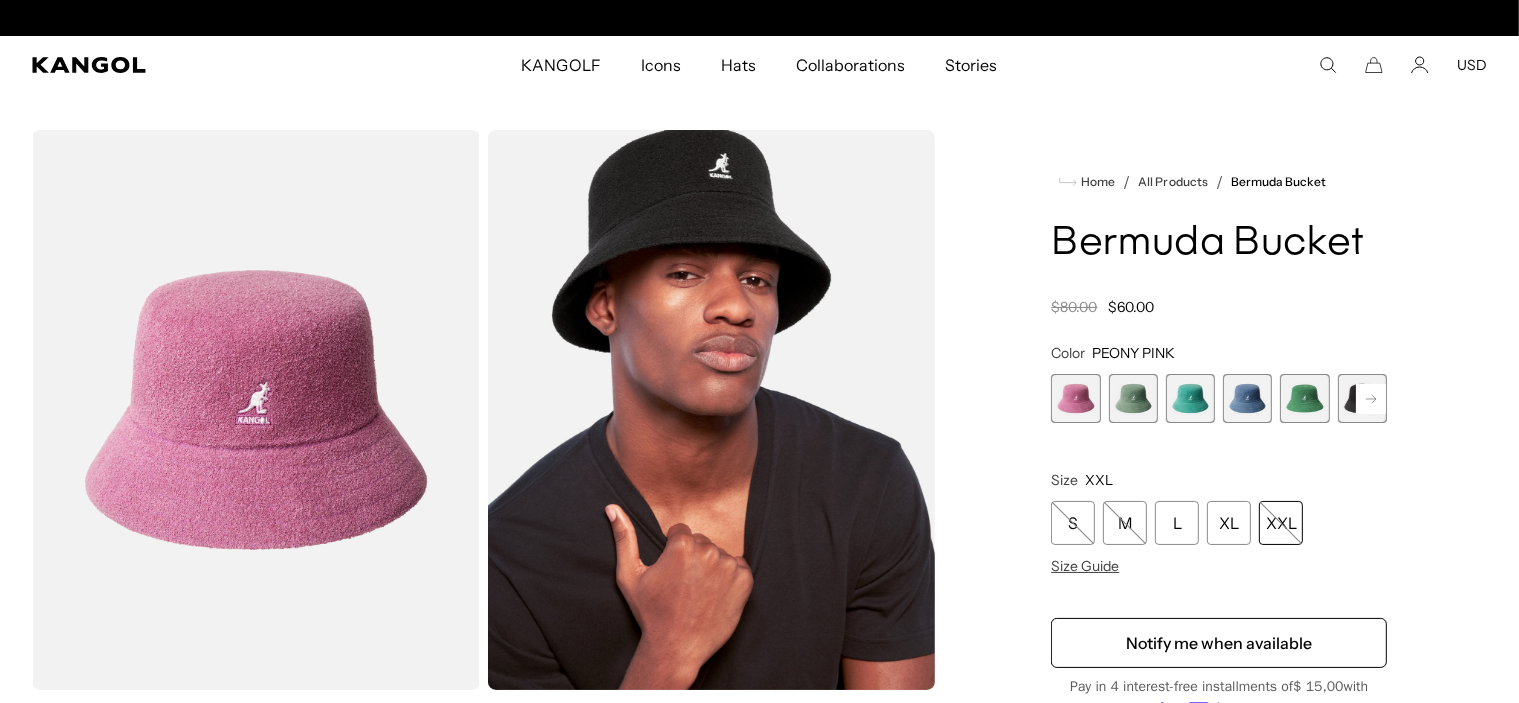 scroll, scrollTop: 0, scrollLeft: 0, axis: both 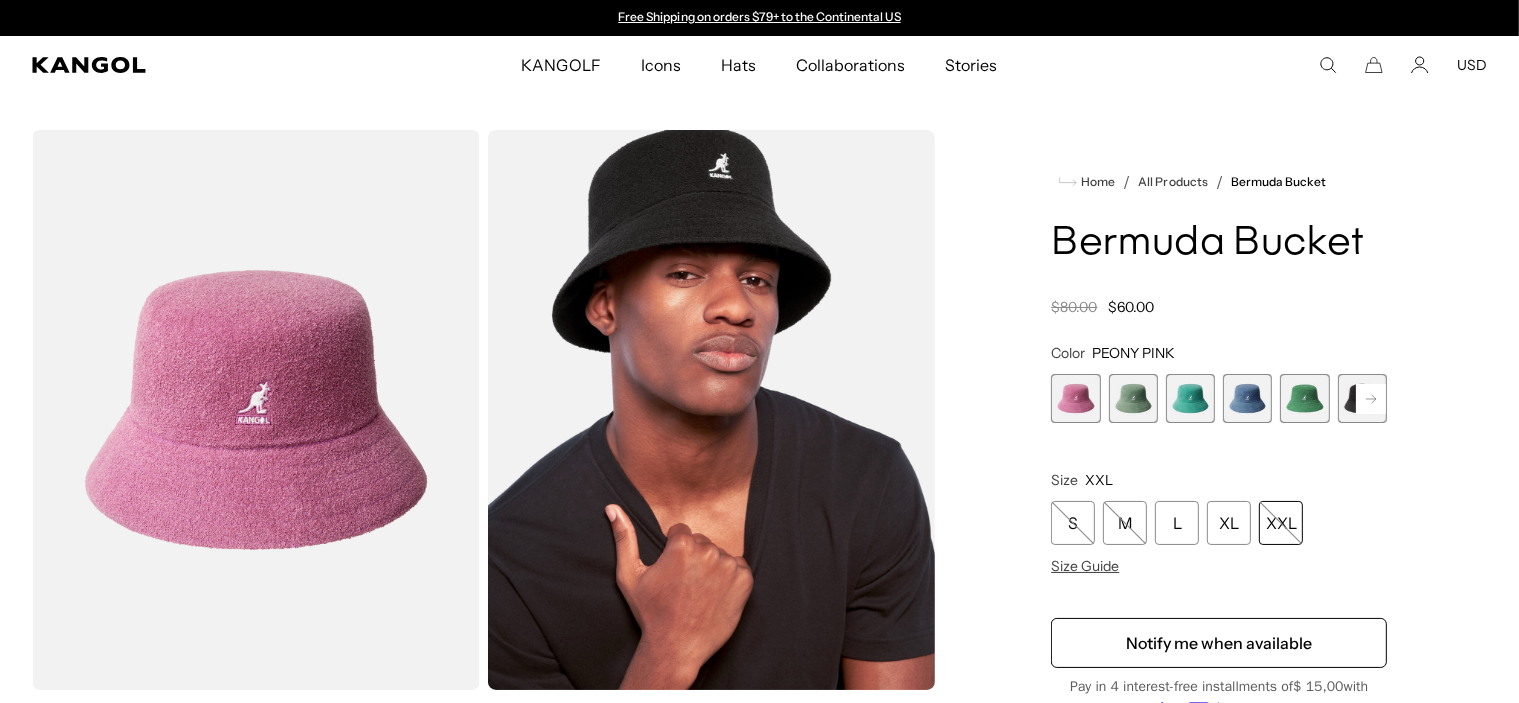 click 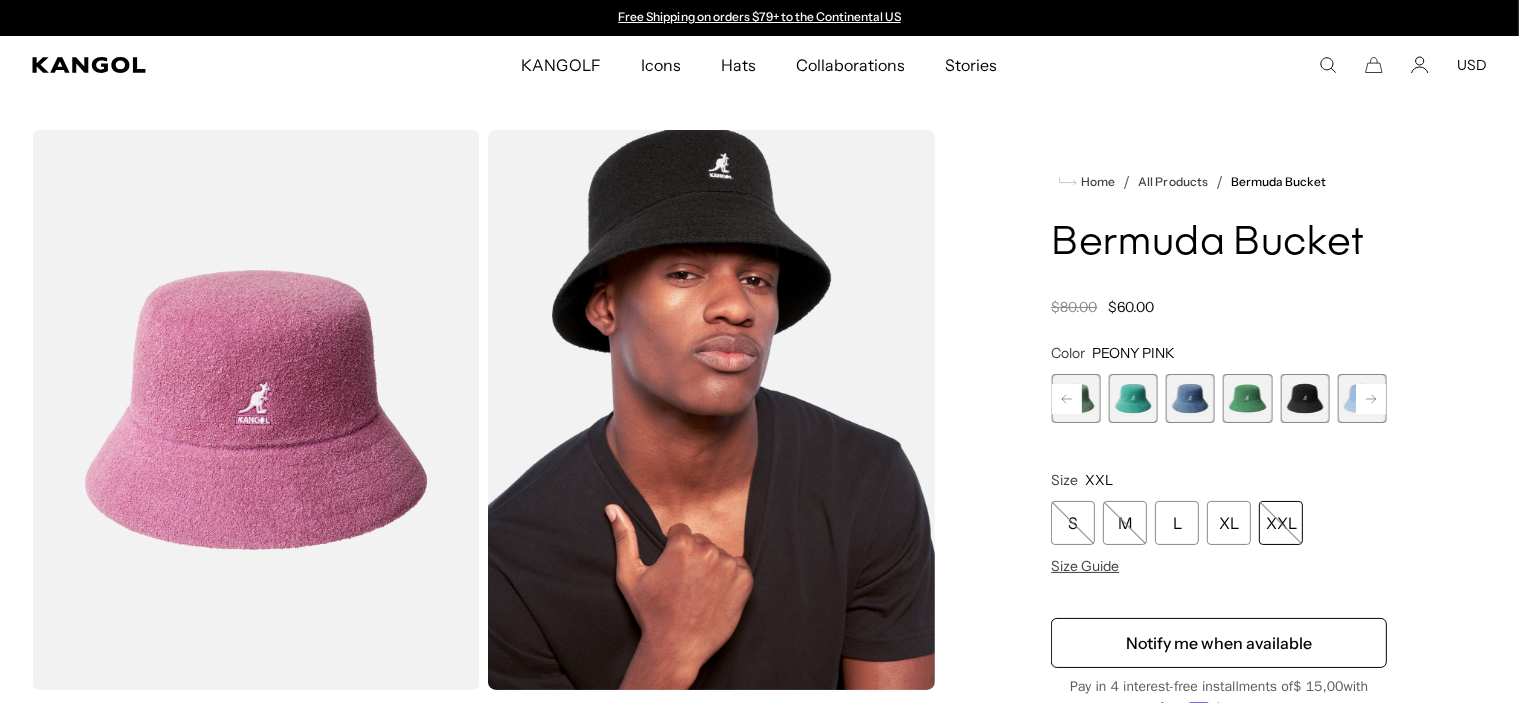 click at bounding box center [1304, 398] 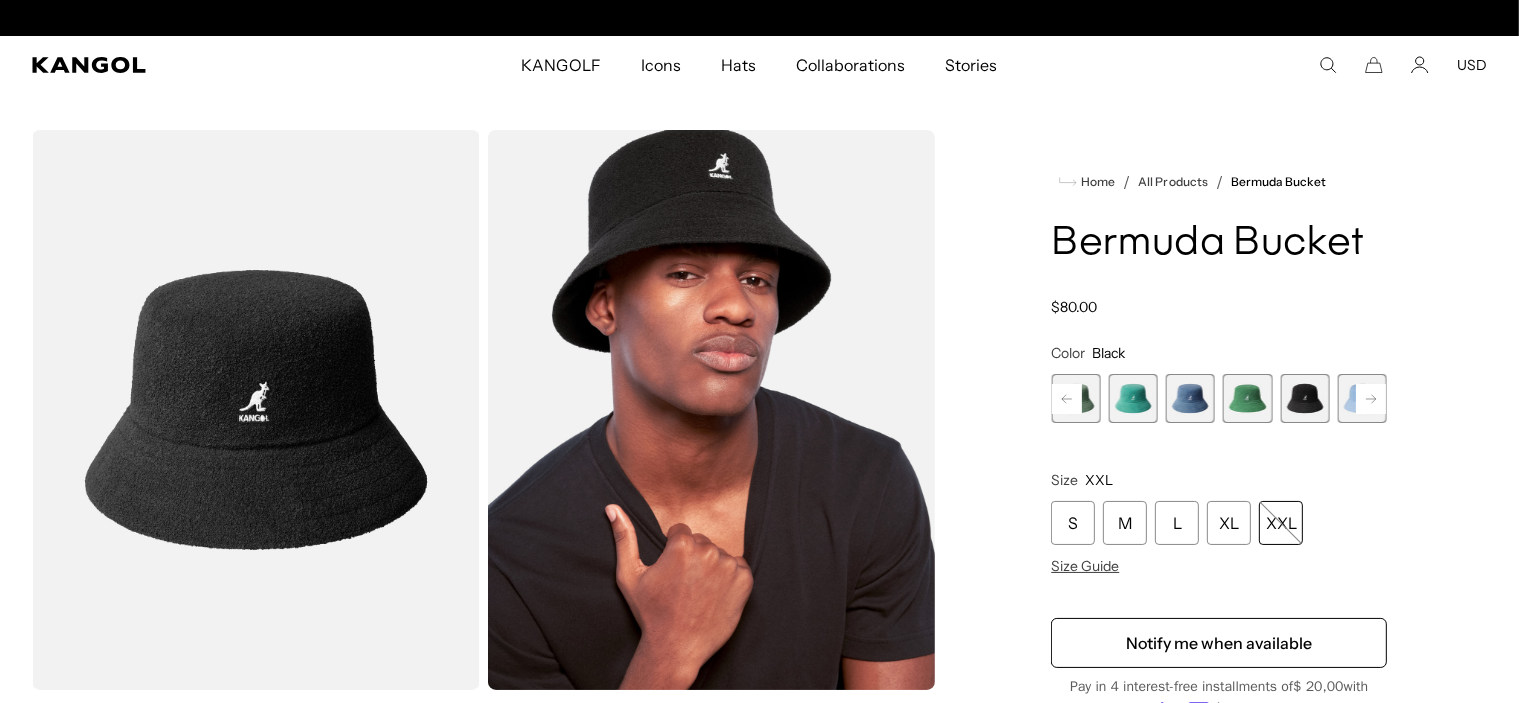 scroll, scrollTop: 0, scrollLeft: 412, axis: horizontal 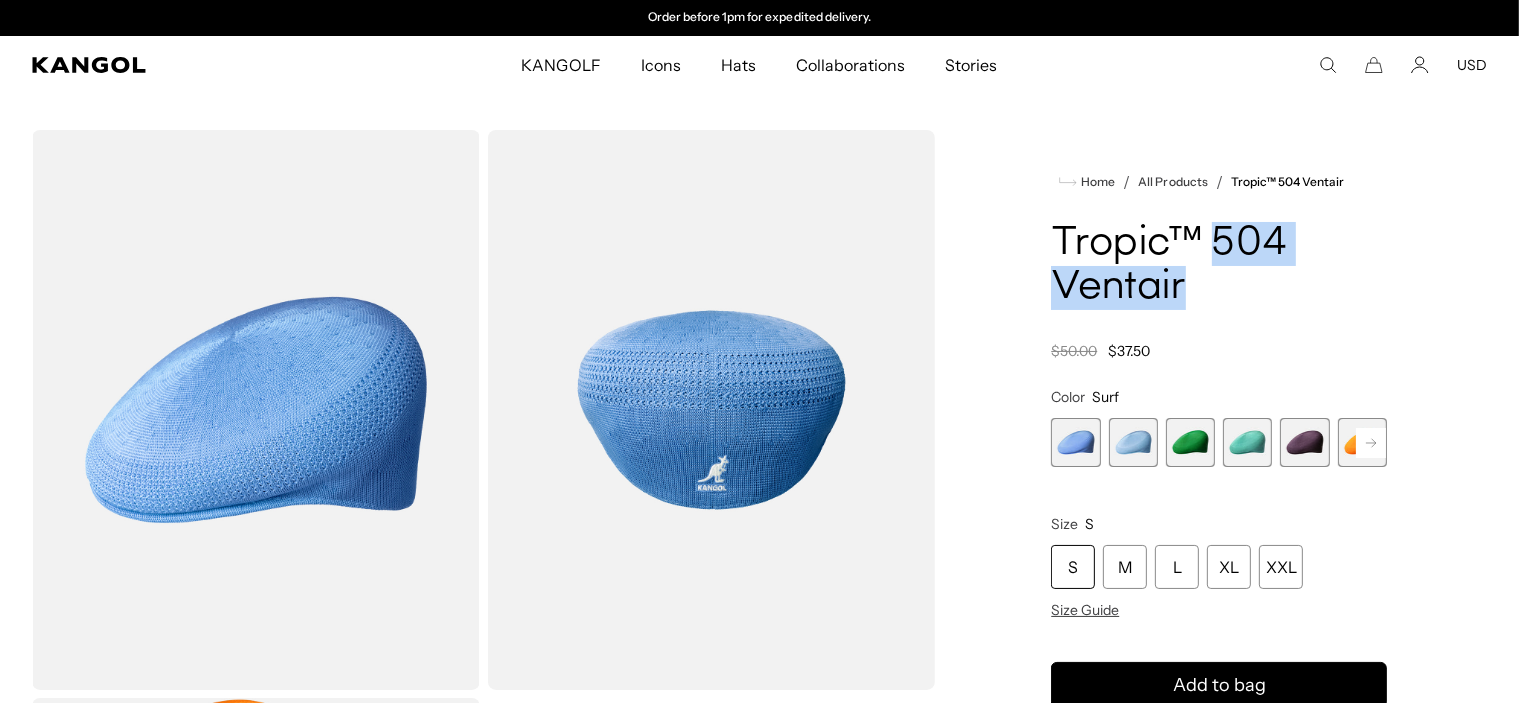 drag, startPoint x: 1221, startPoint y: 247, endPoint x: 1236, endPoint y: 290, distance: 45.54119 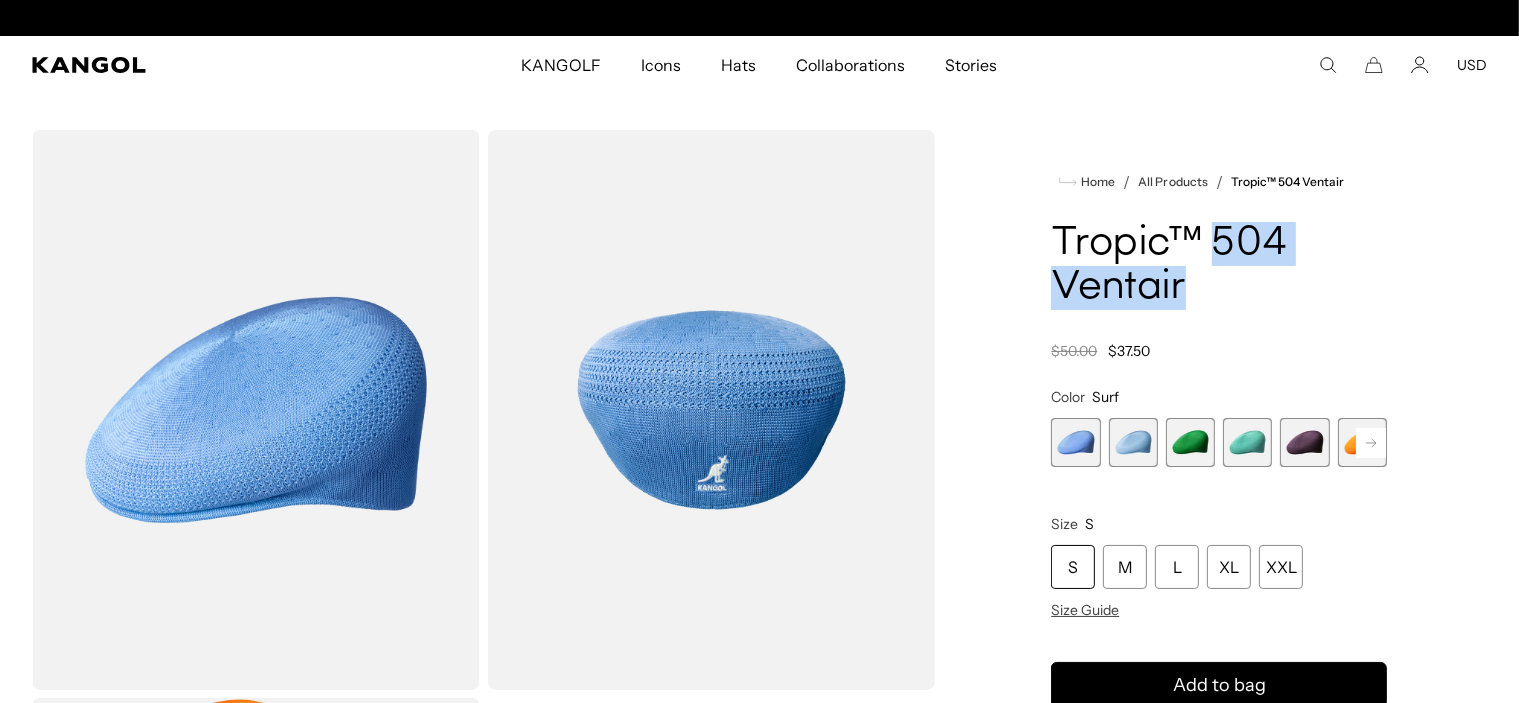 scroll, scrollTop: 0, scrollLeft: 0, axis: both 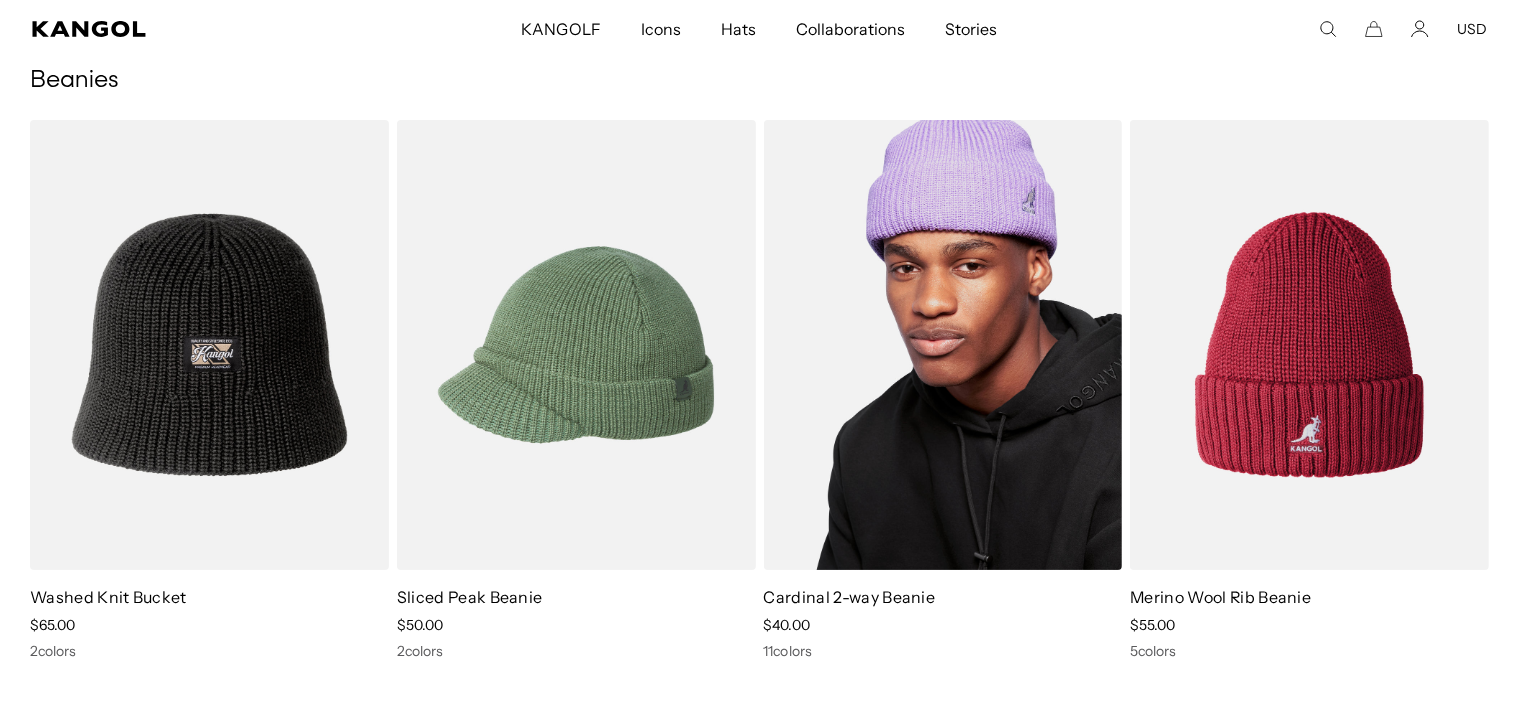 click at bounding box center [943, 345] 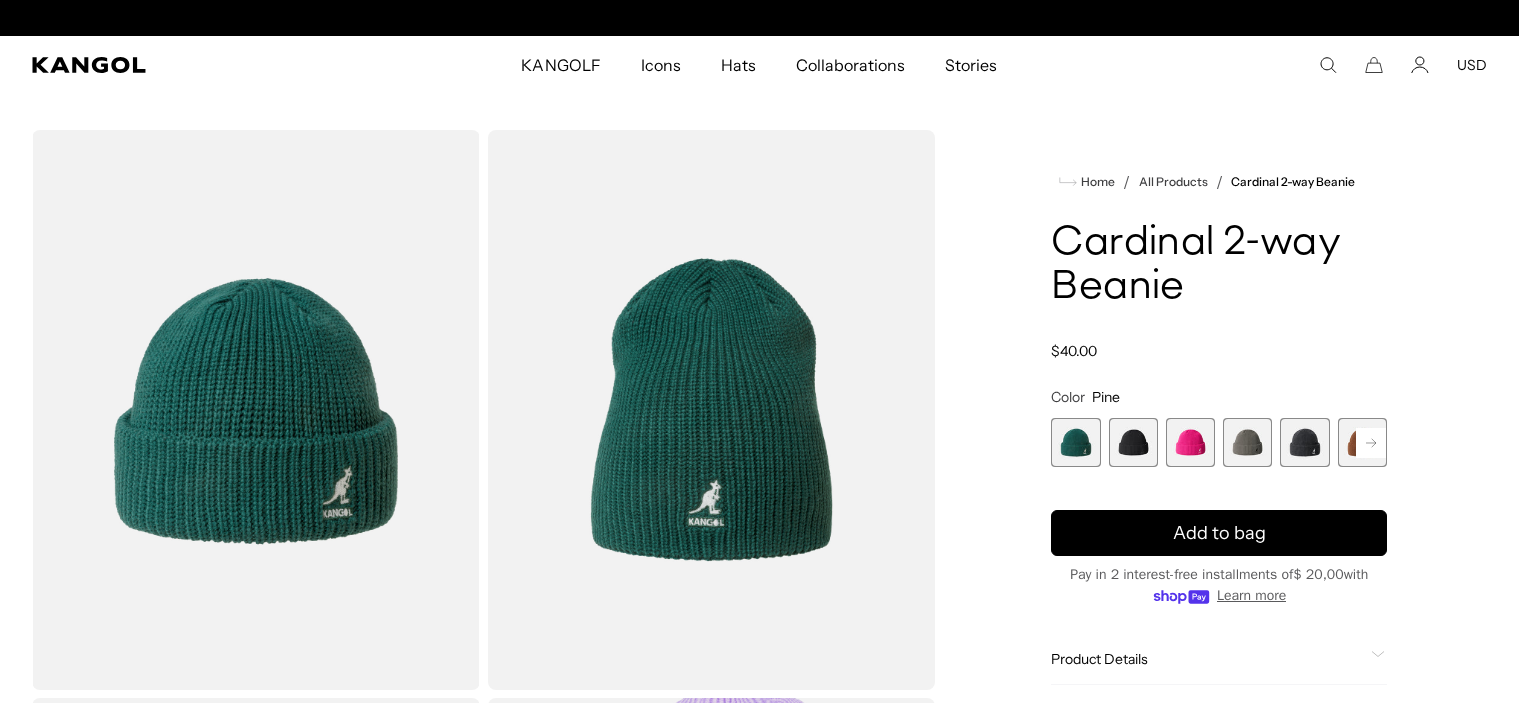 scroll, scrollTop: 300, scrollLeft: 0, axis: vertical 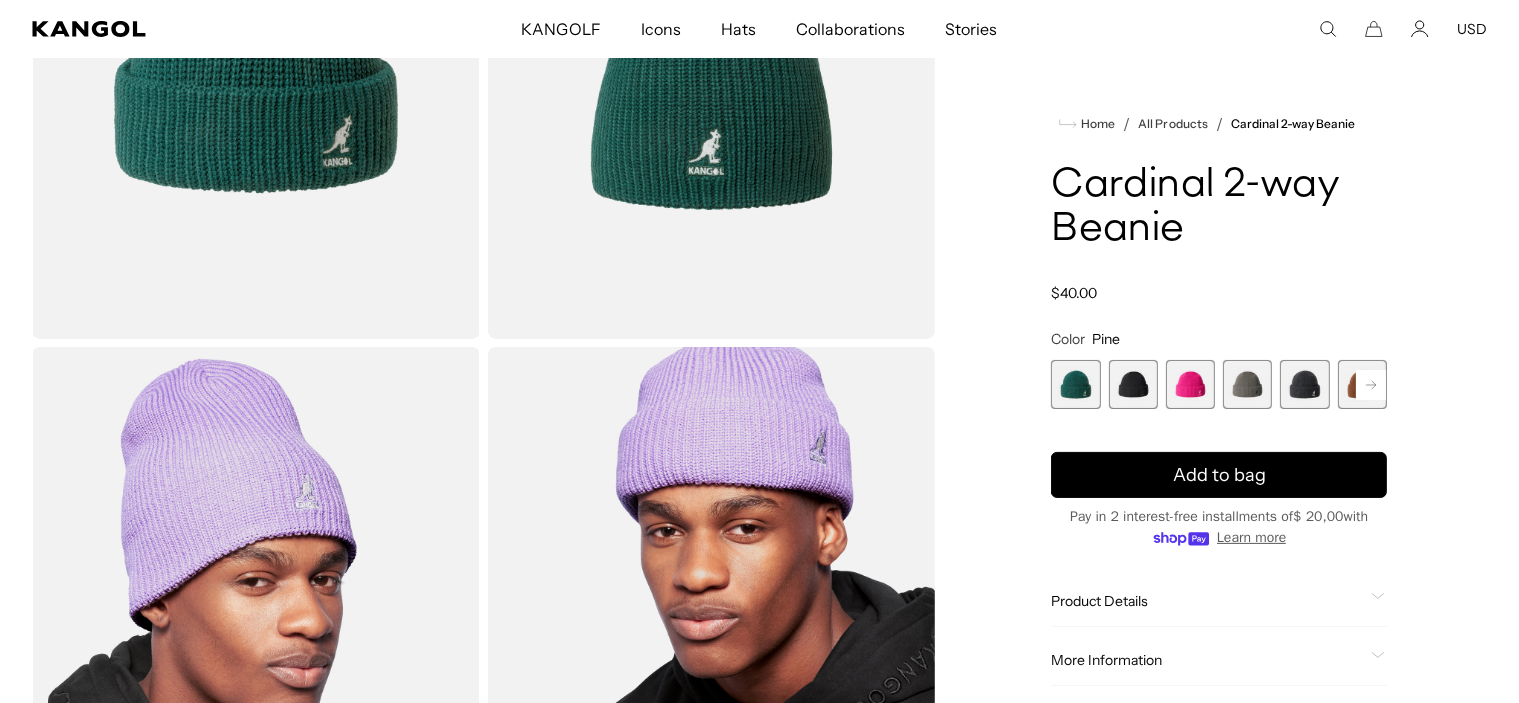 click 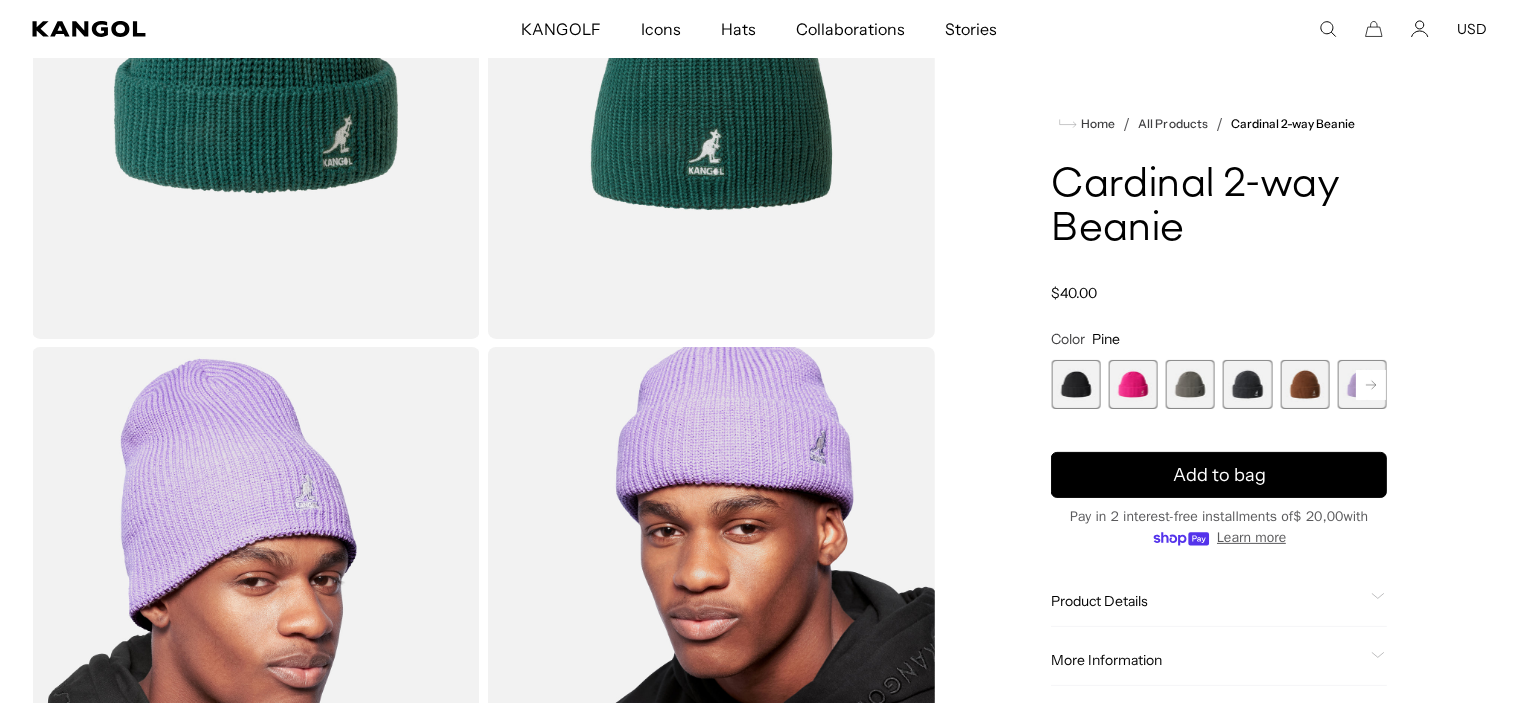 scroll, scrollTop: 400, scrollLeft: 0, axis: vertical 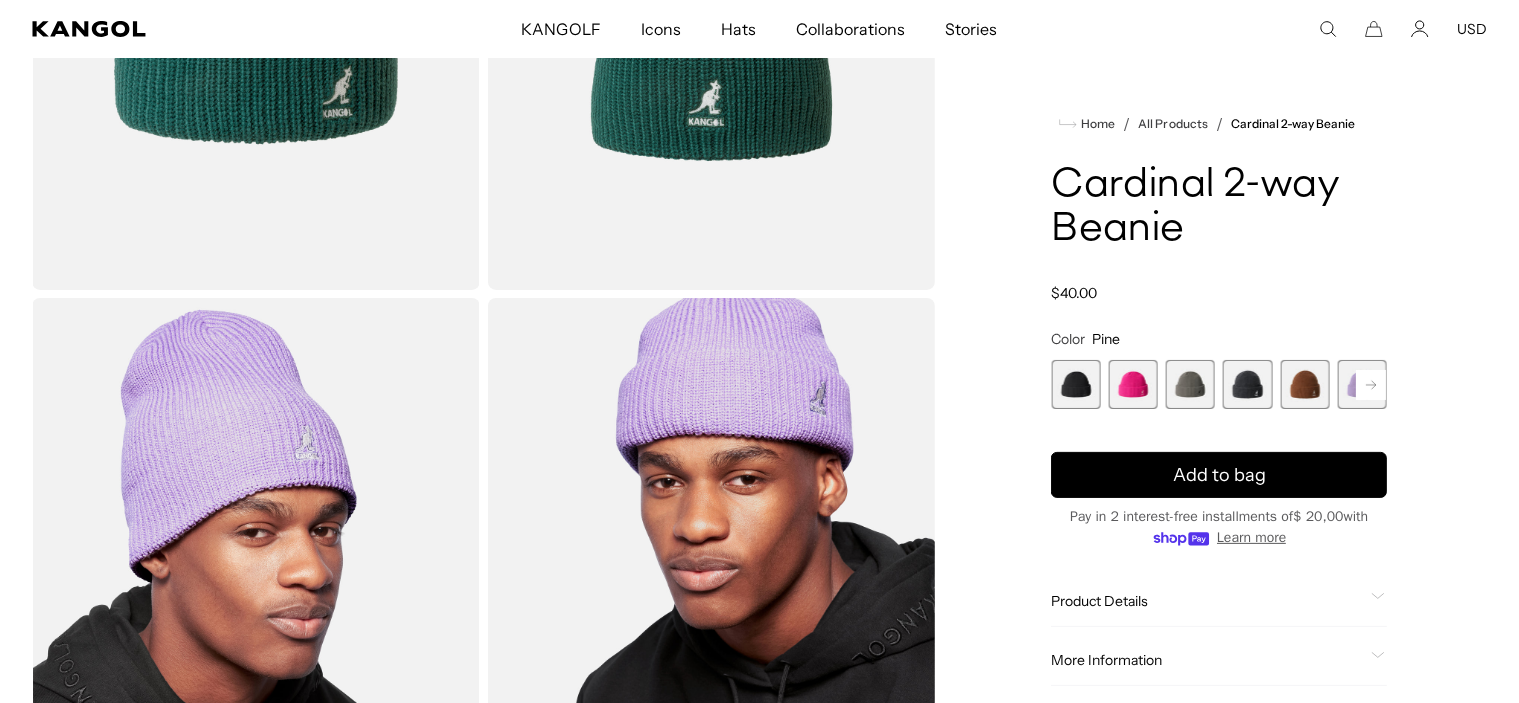 click 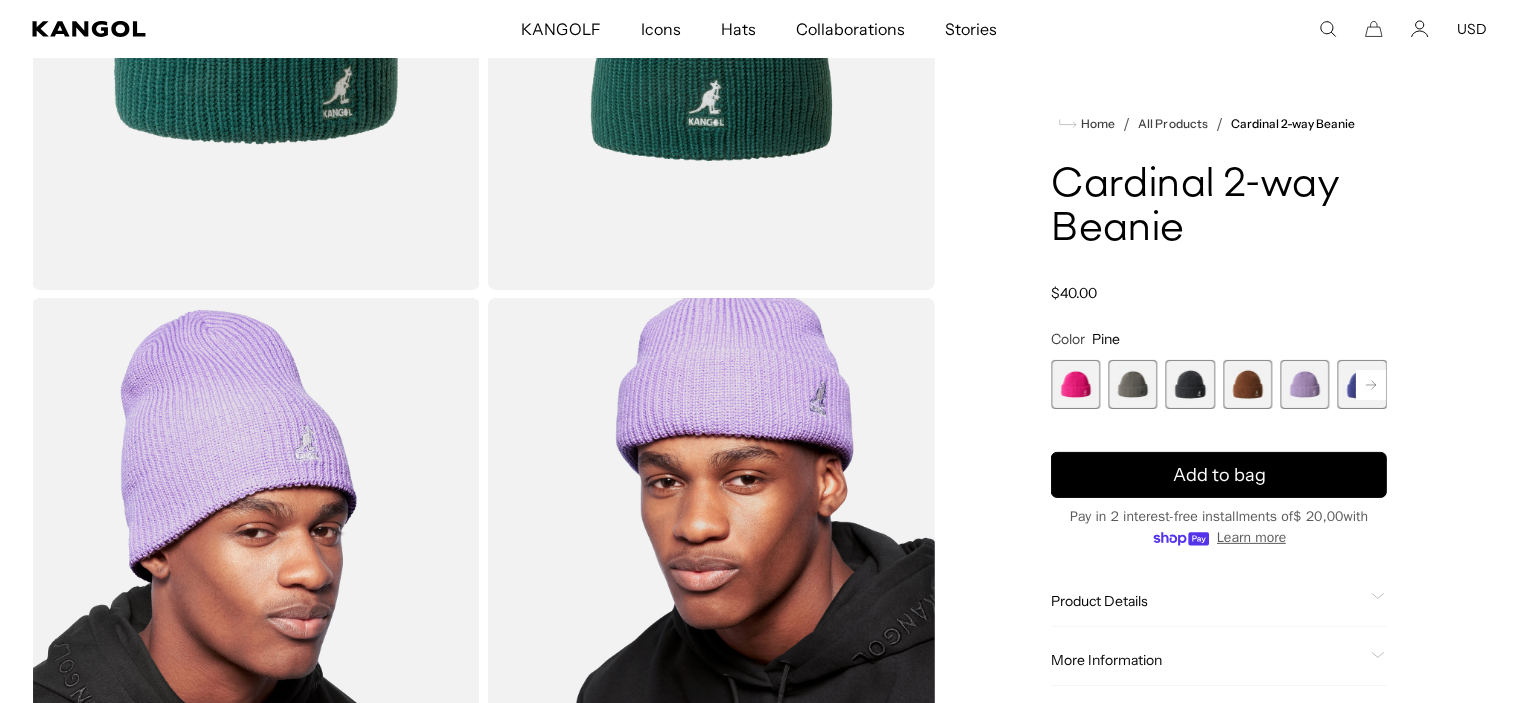 scroll, scrollTop: 0, scrollLeft: 0, axis: both 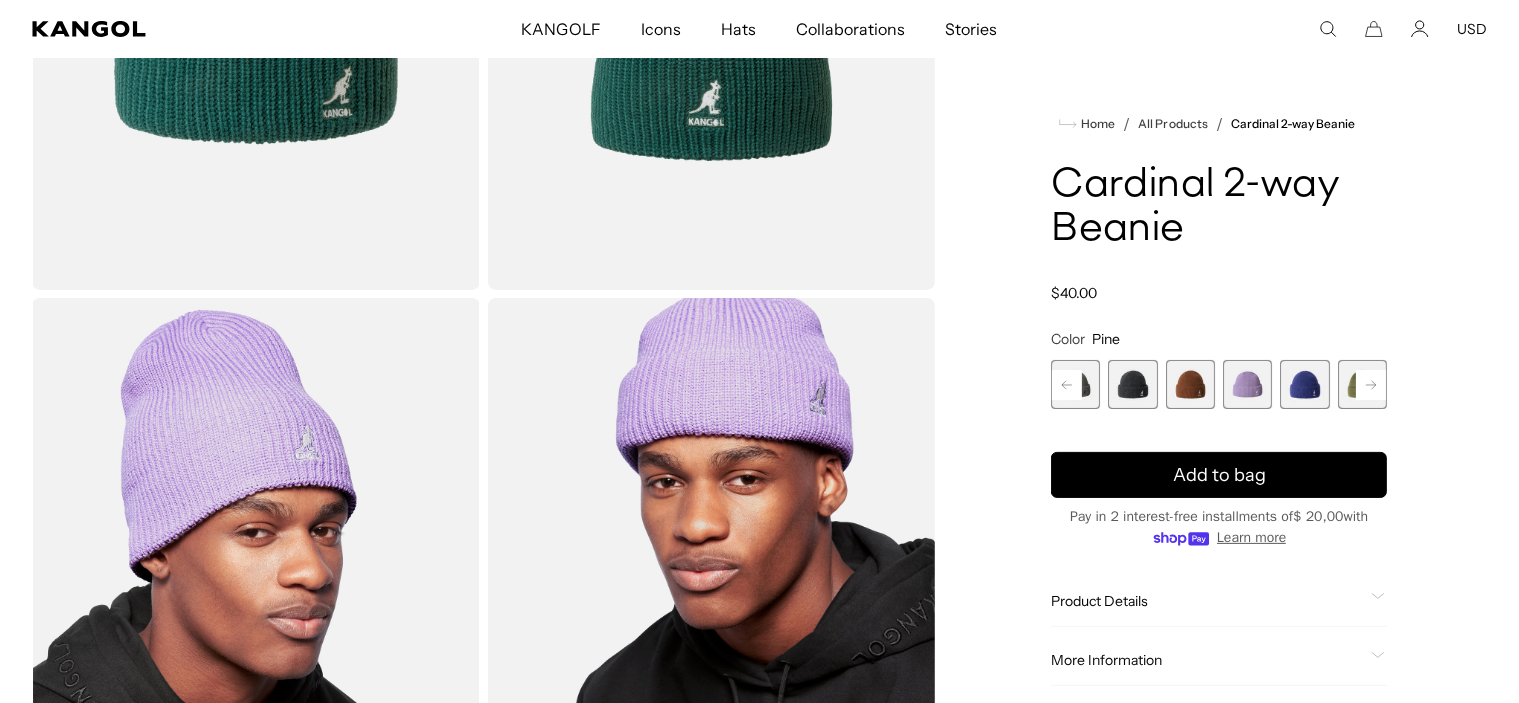 click 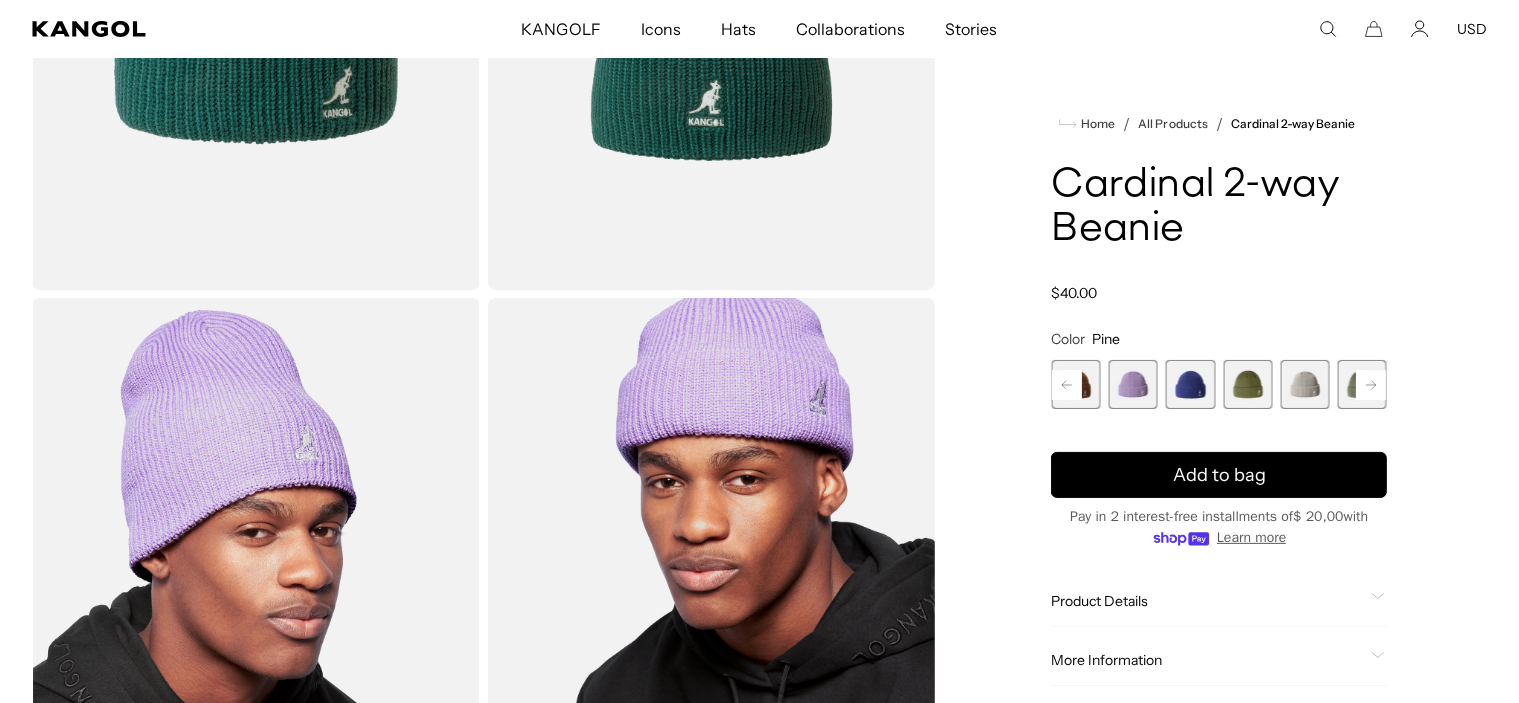 scroll, scrollTop: 0, scrollLeft: 0, axis: both 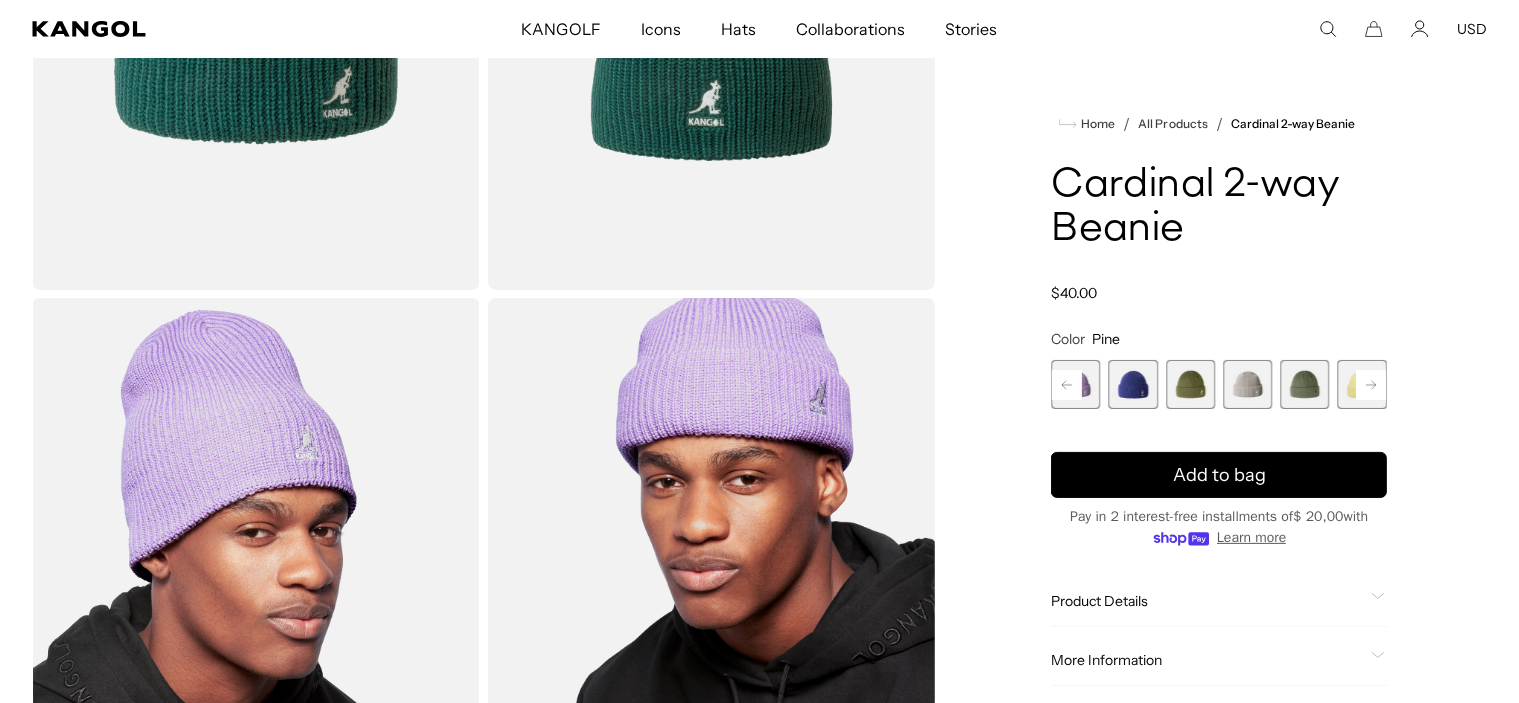 click 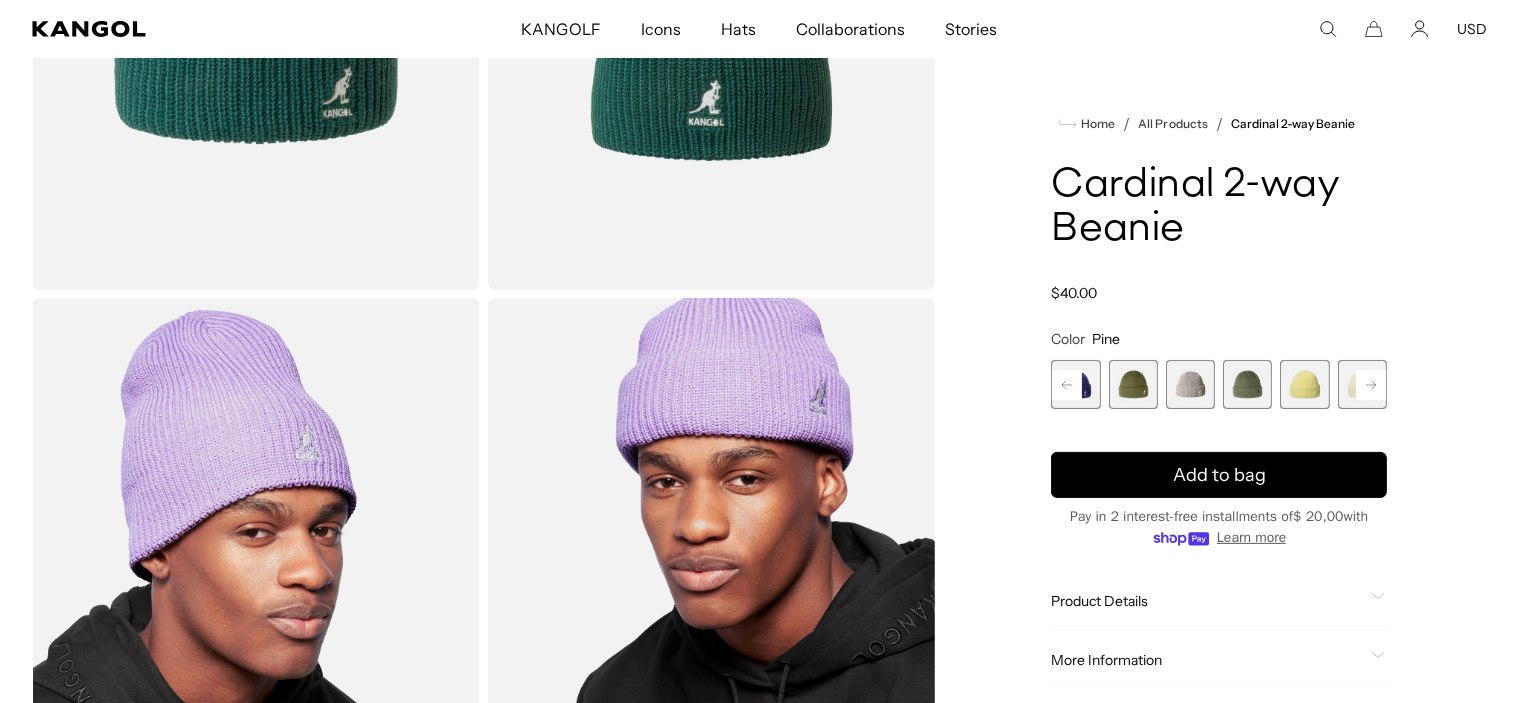 click 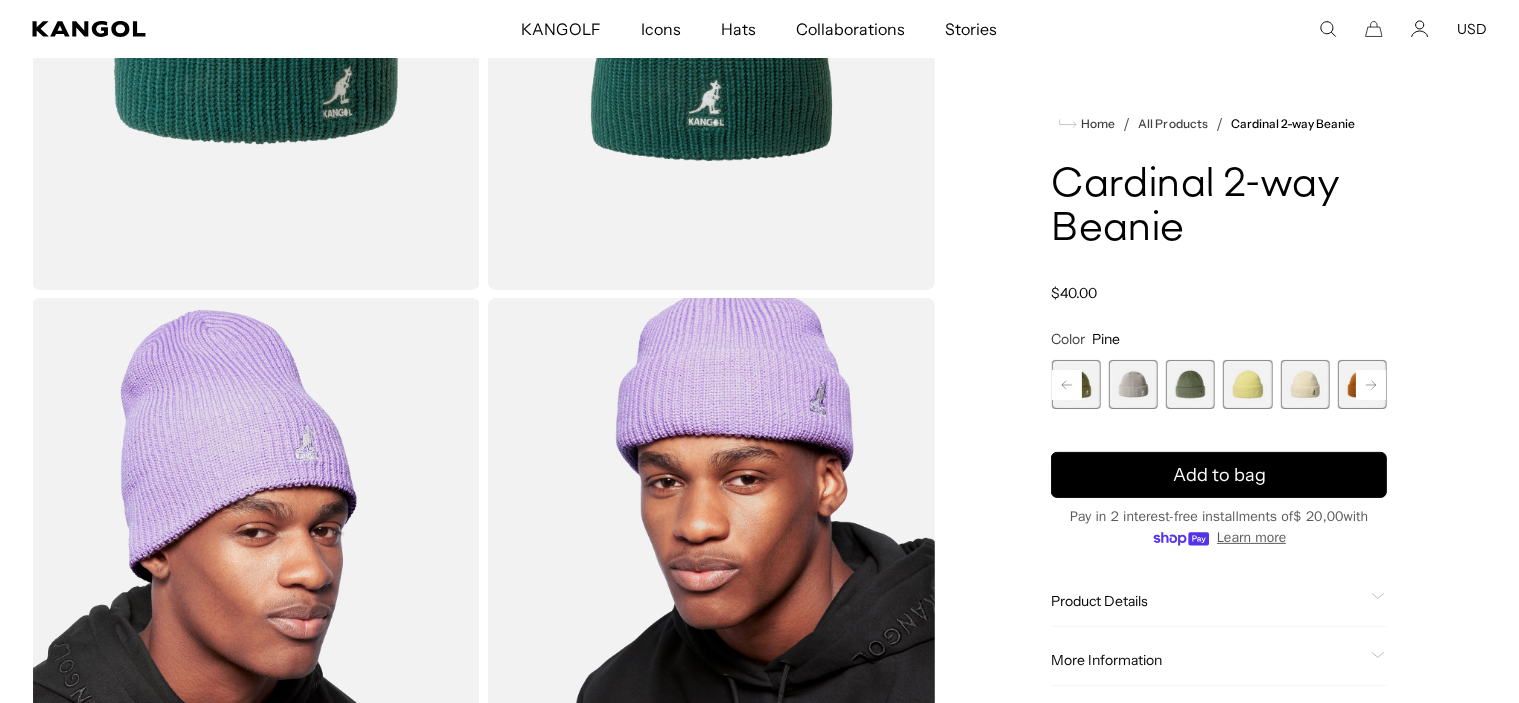 click 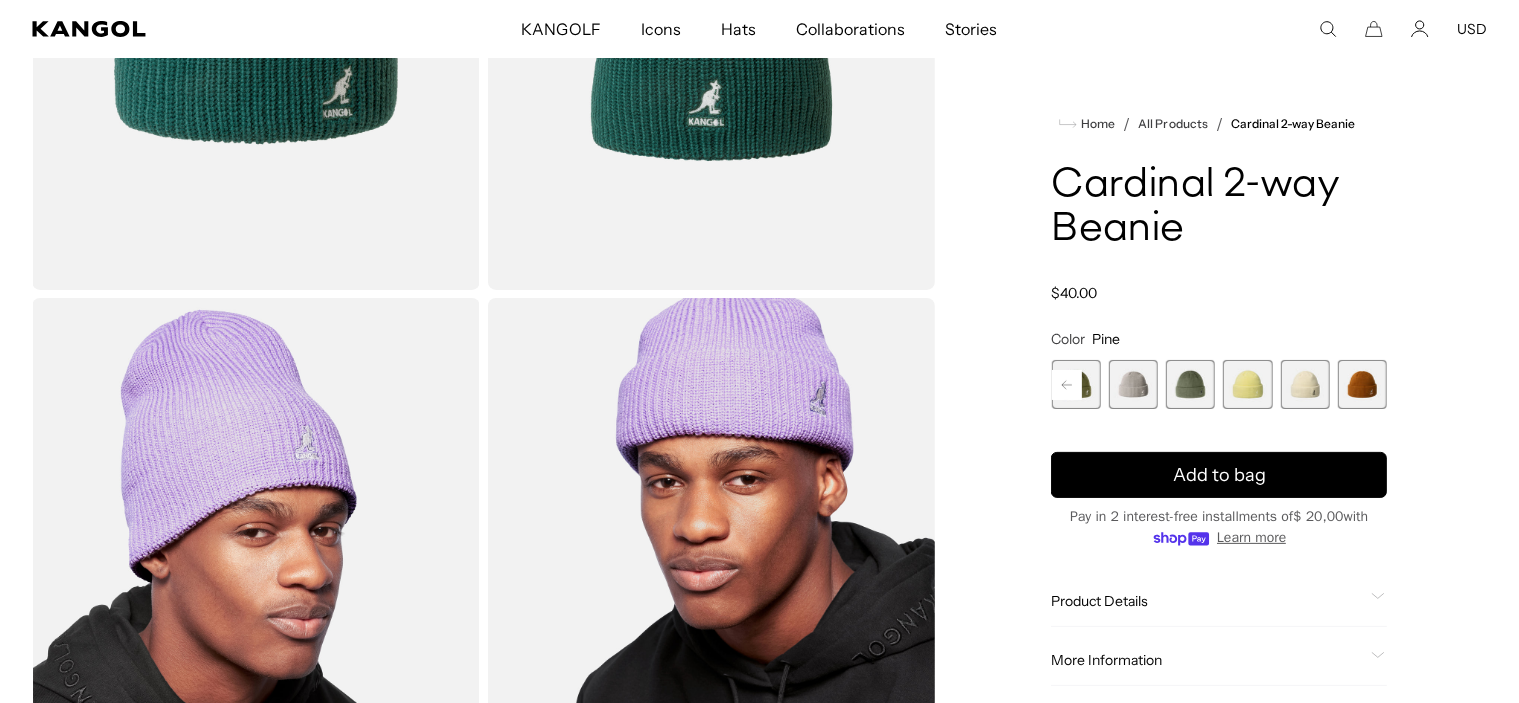 click at bounding box center (1362, 384) 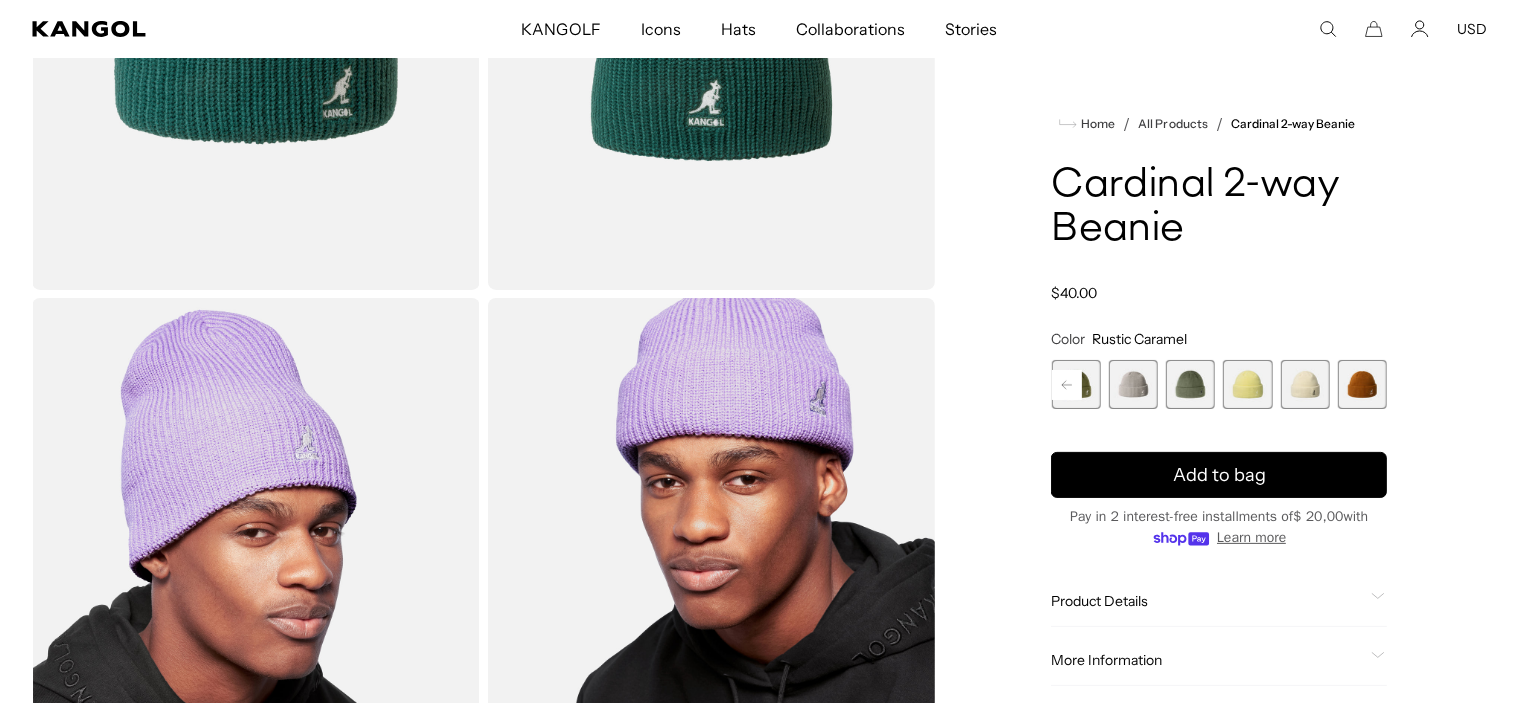 click at bounding box center [1362, 384] 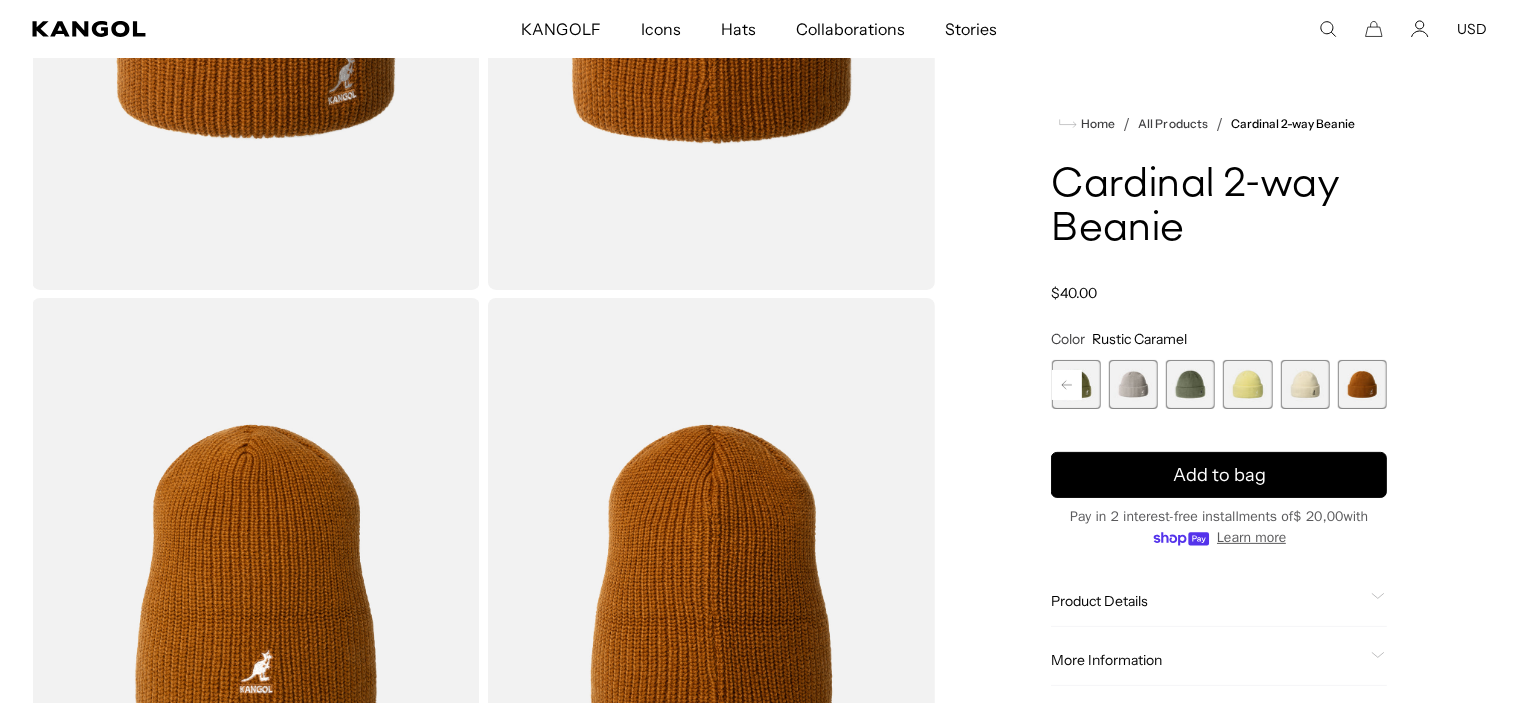 scroll, scrollTop: 0, scrollLeft: 412, axis: horizontal 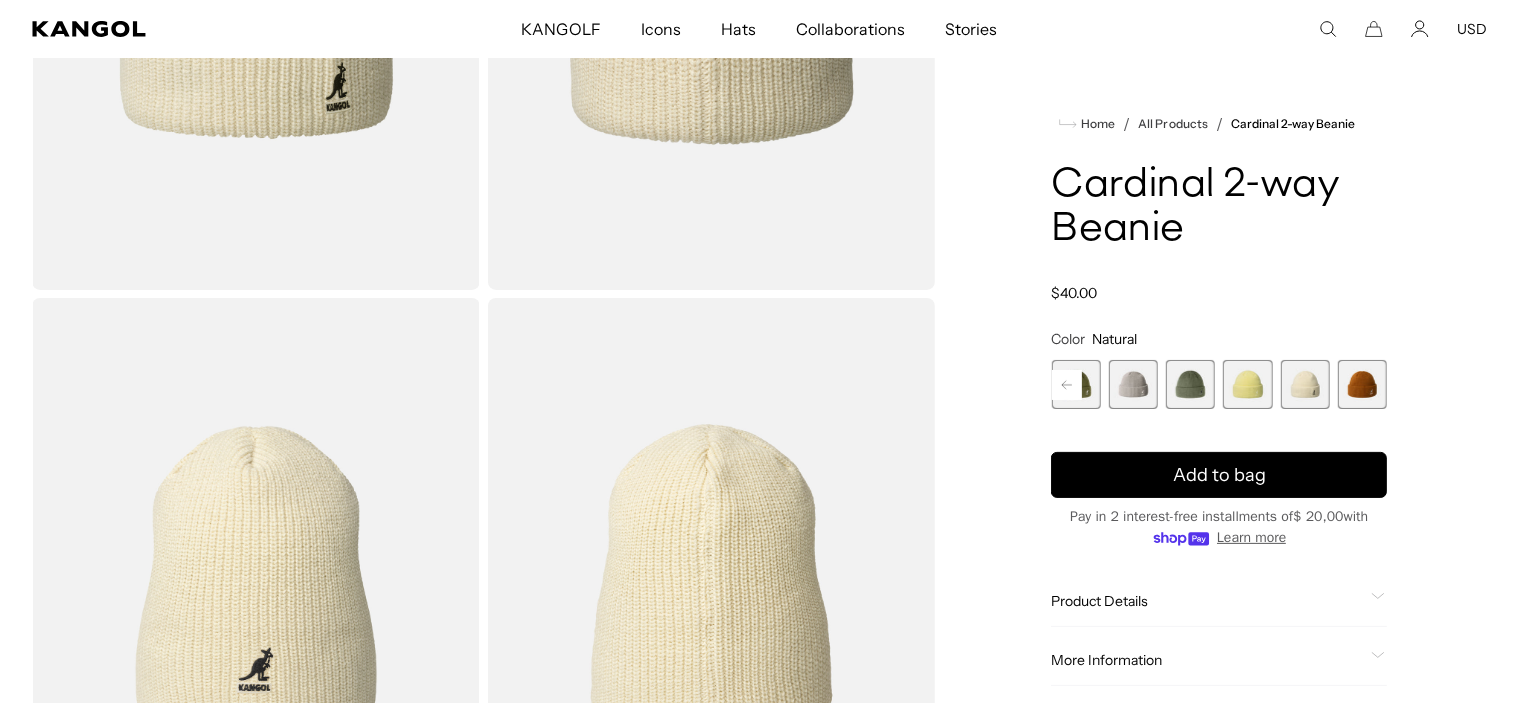 click at bounding box center [1190, 384] 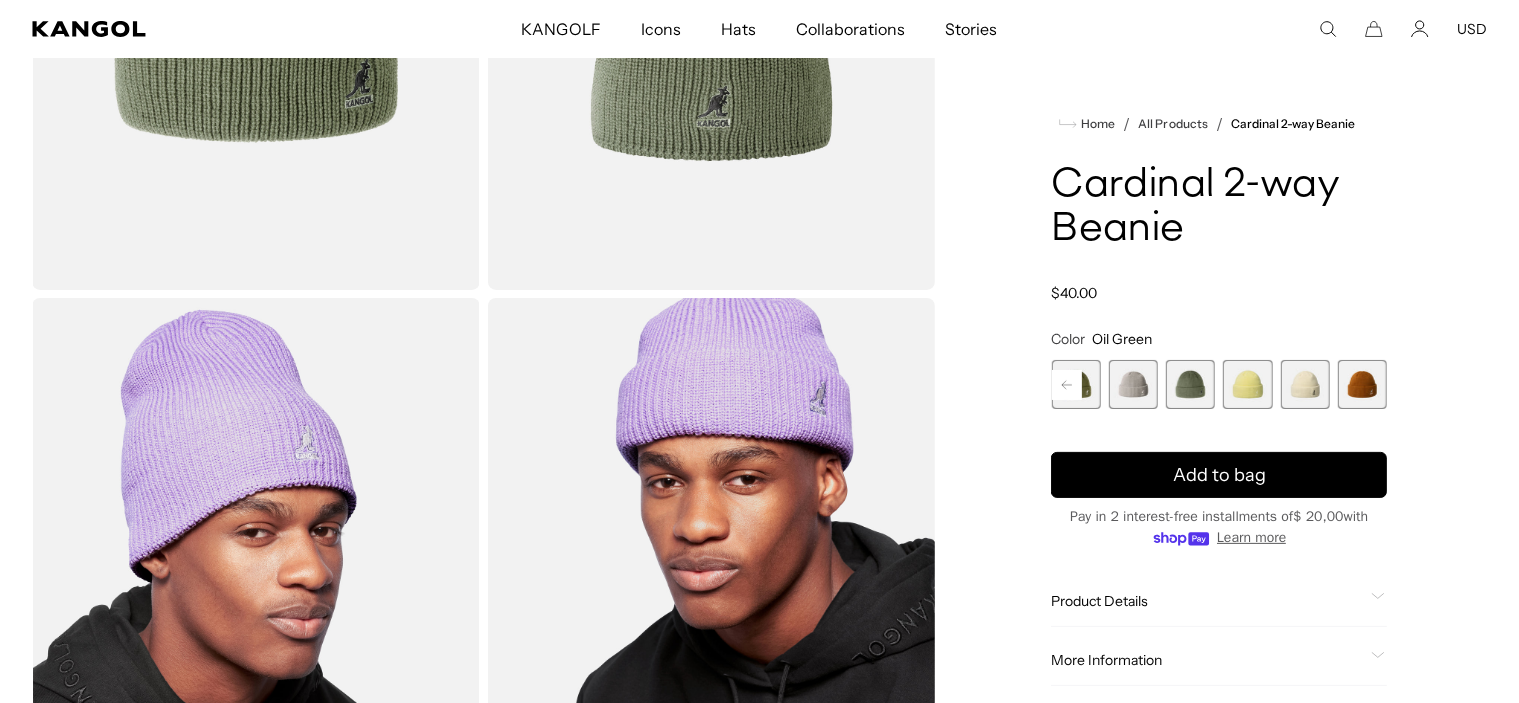 scroll, scrollTop: 0, scrollLeft: 0, axis: both 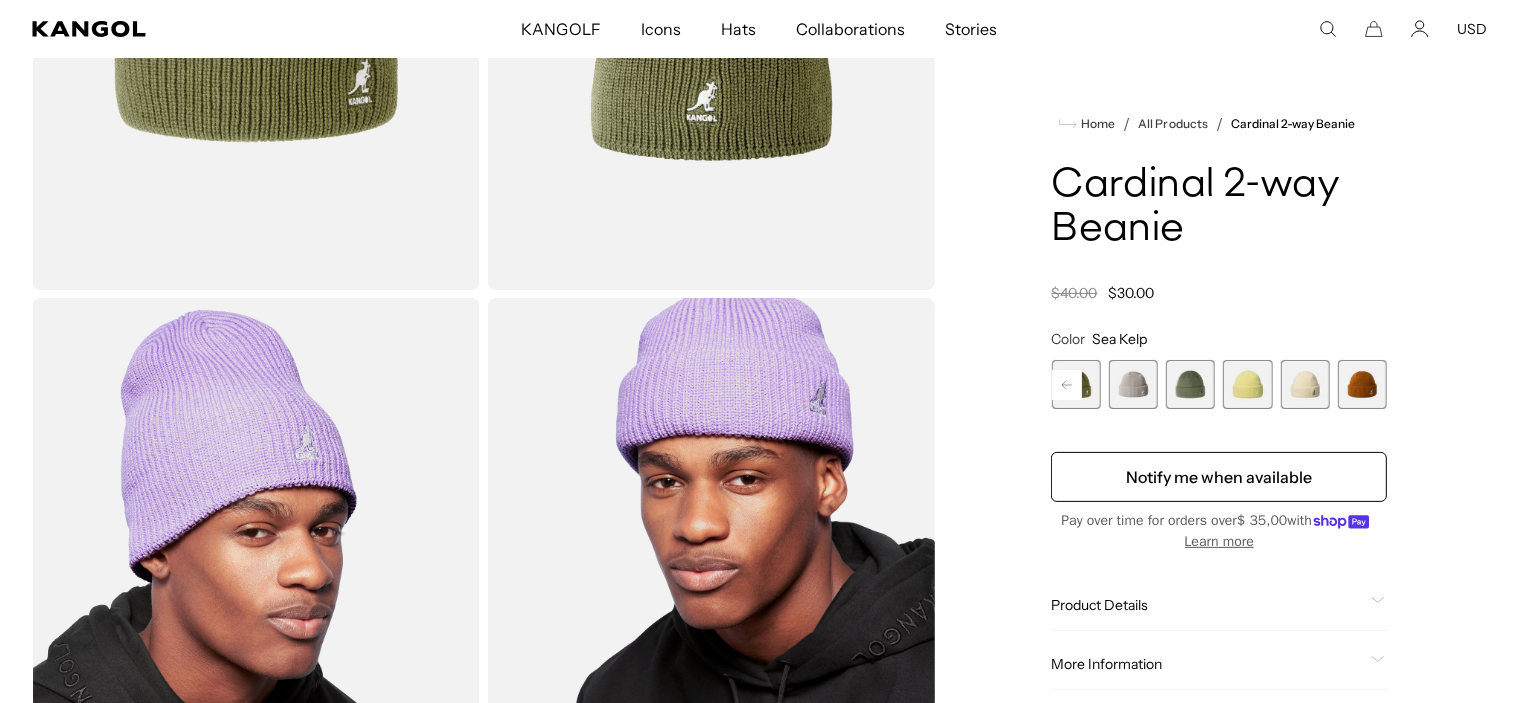 click on "Previous" at bounding box center [1067, 385] 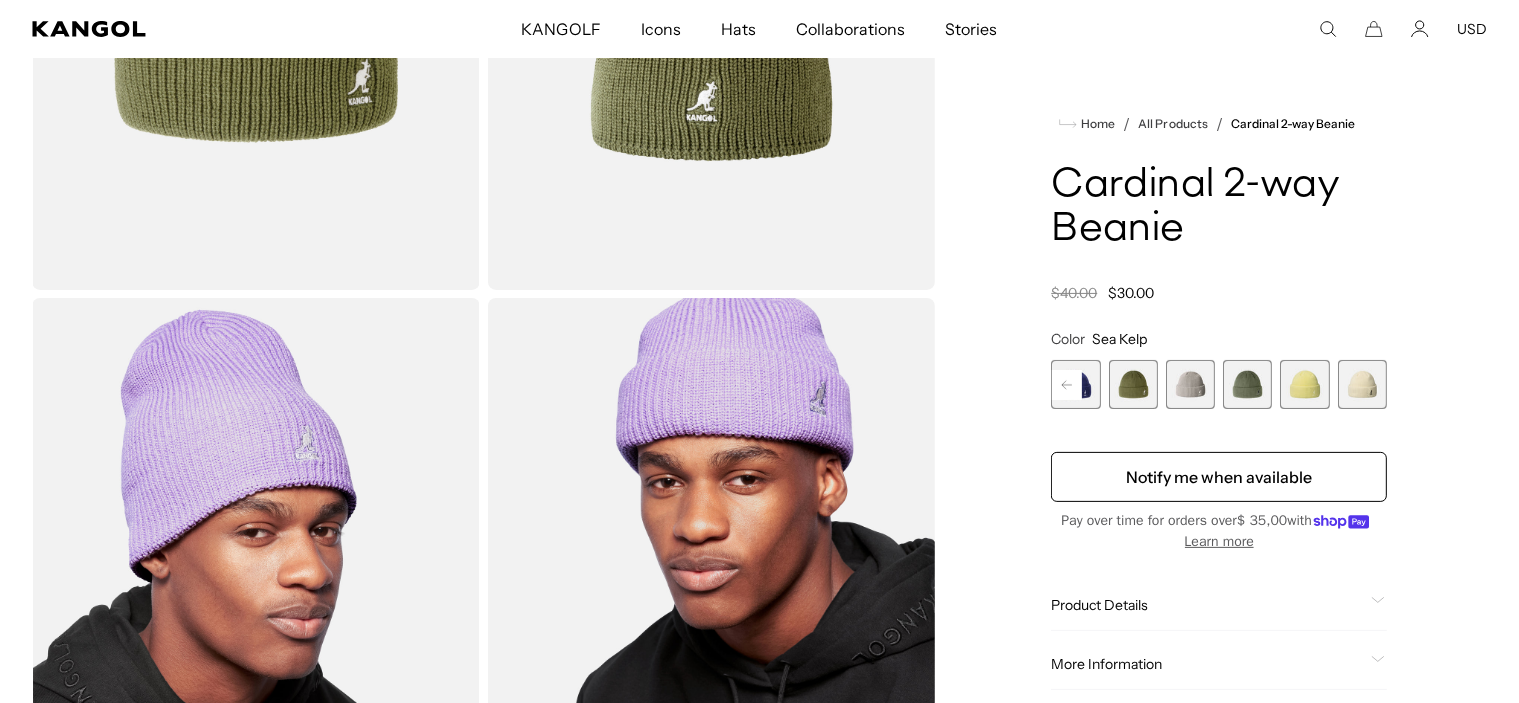 scroll, scrollTop: 0, scrollLeft: 412, axis: horizontal 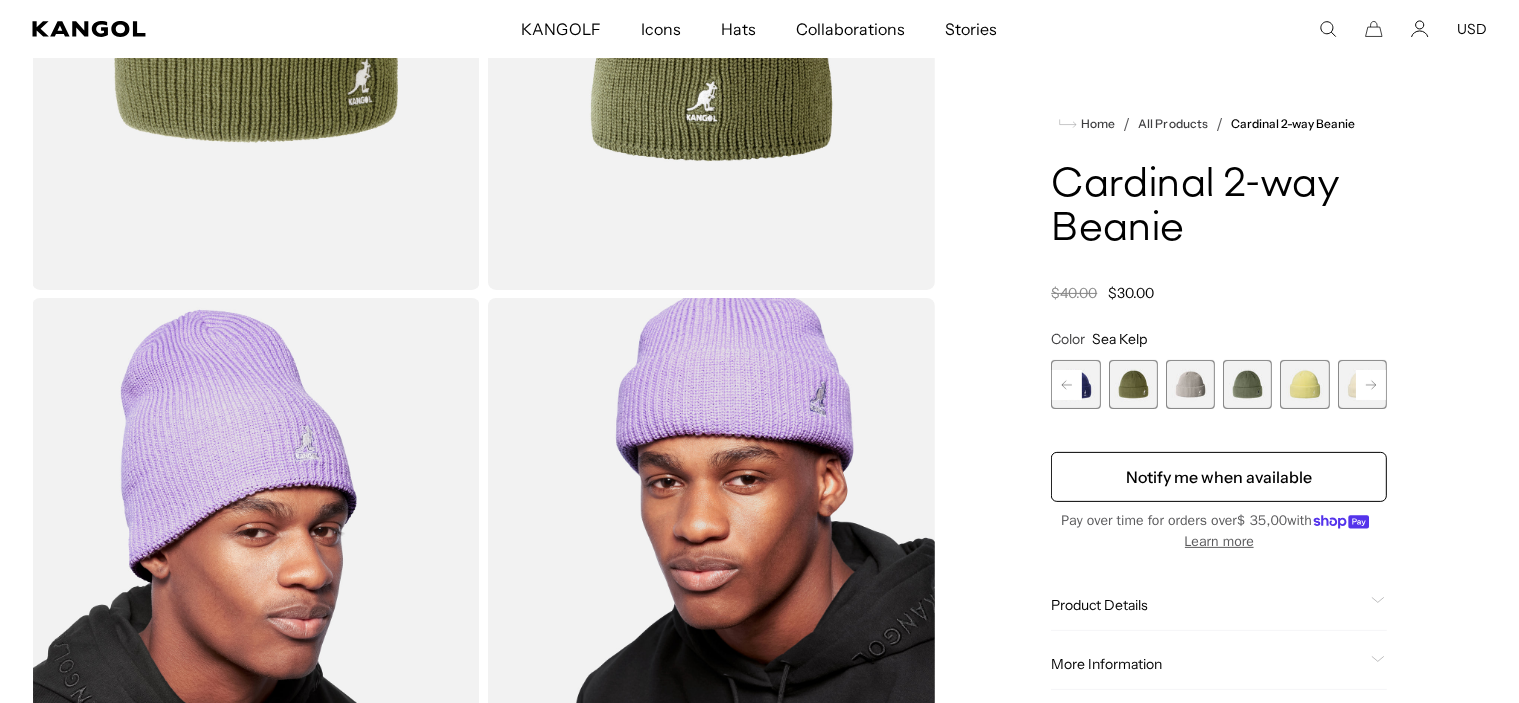 click 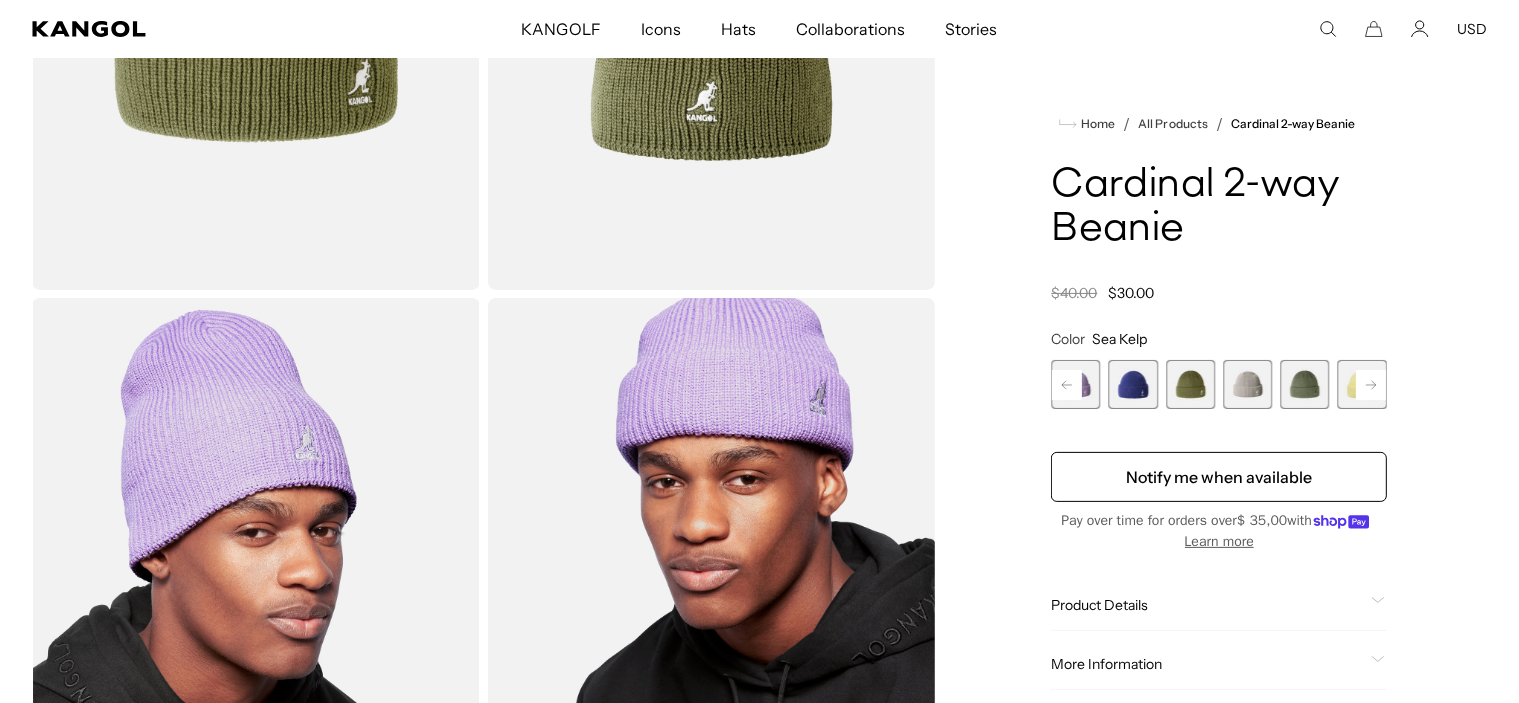 click 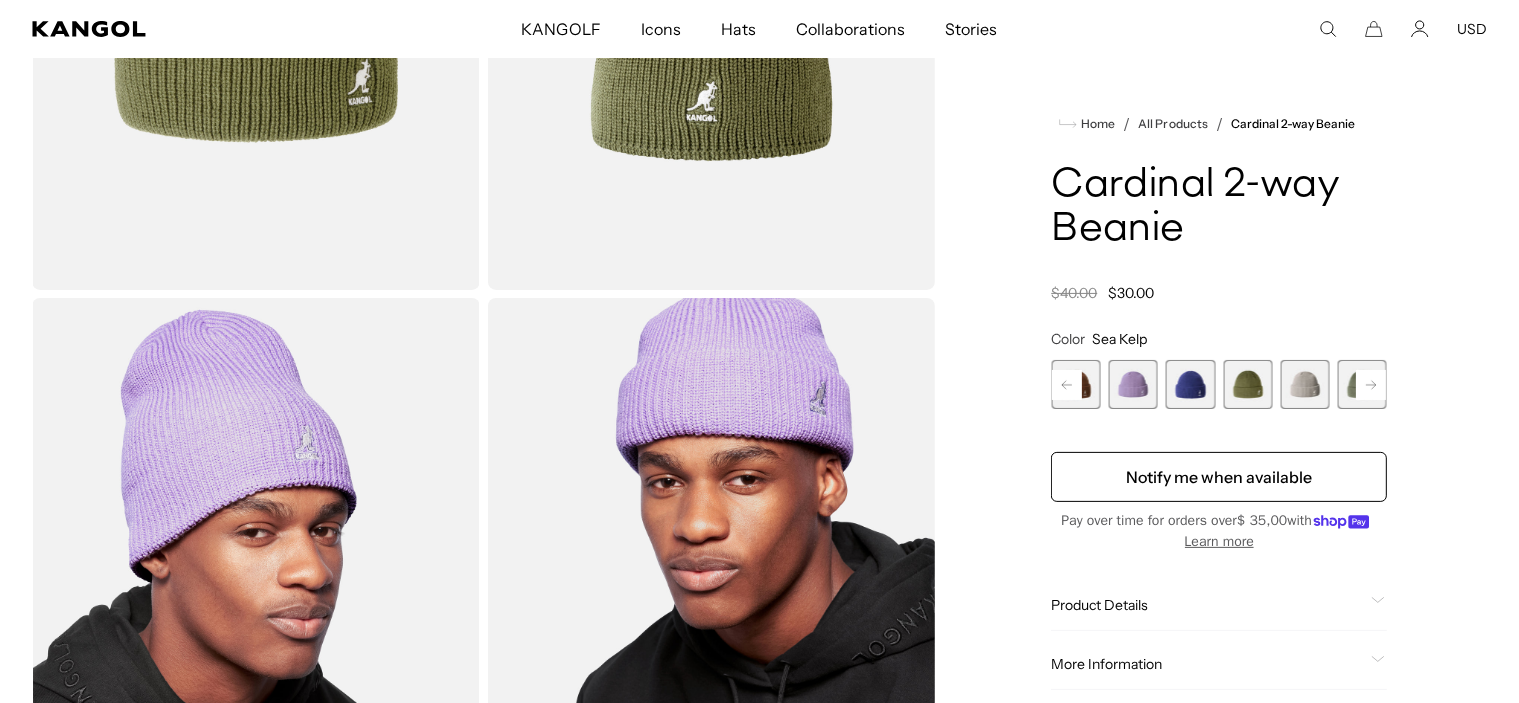 click 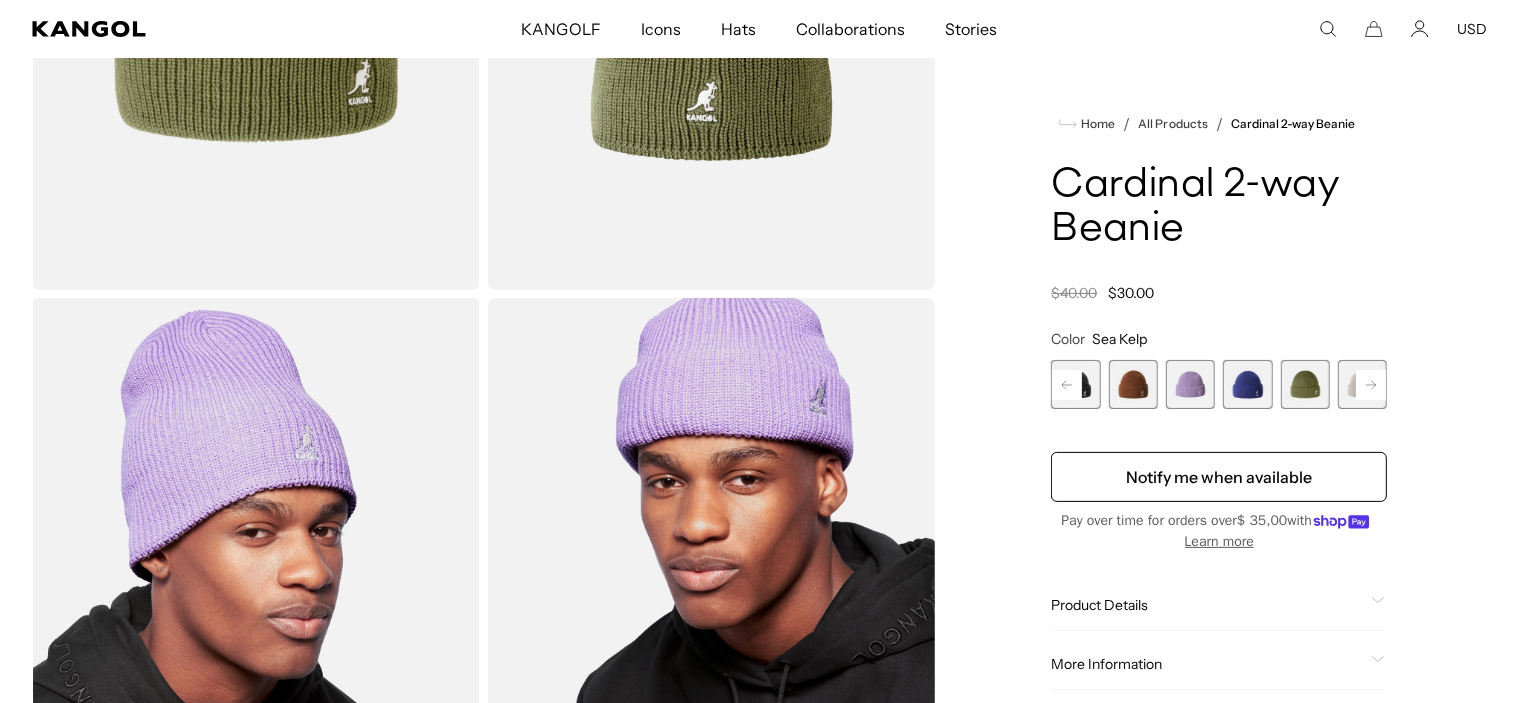 scroll, scrollTop: 0, scrollLeft: 0, axis: both 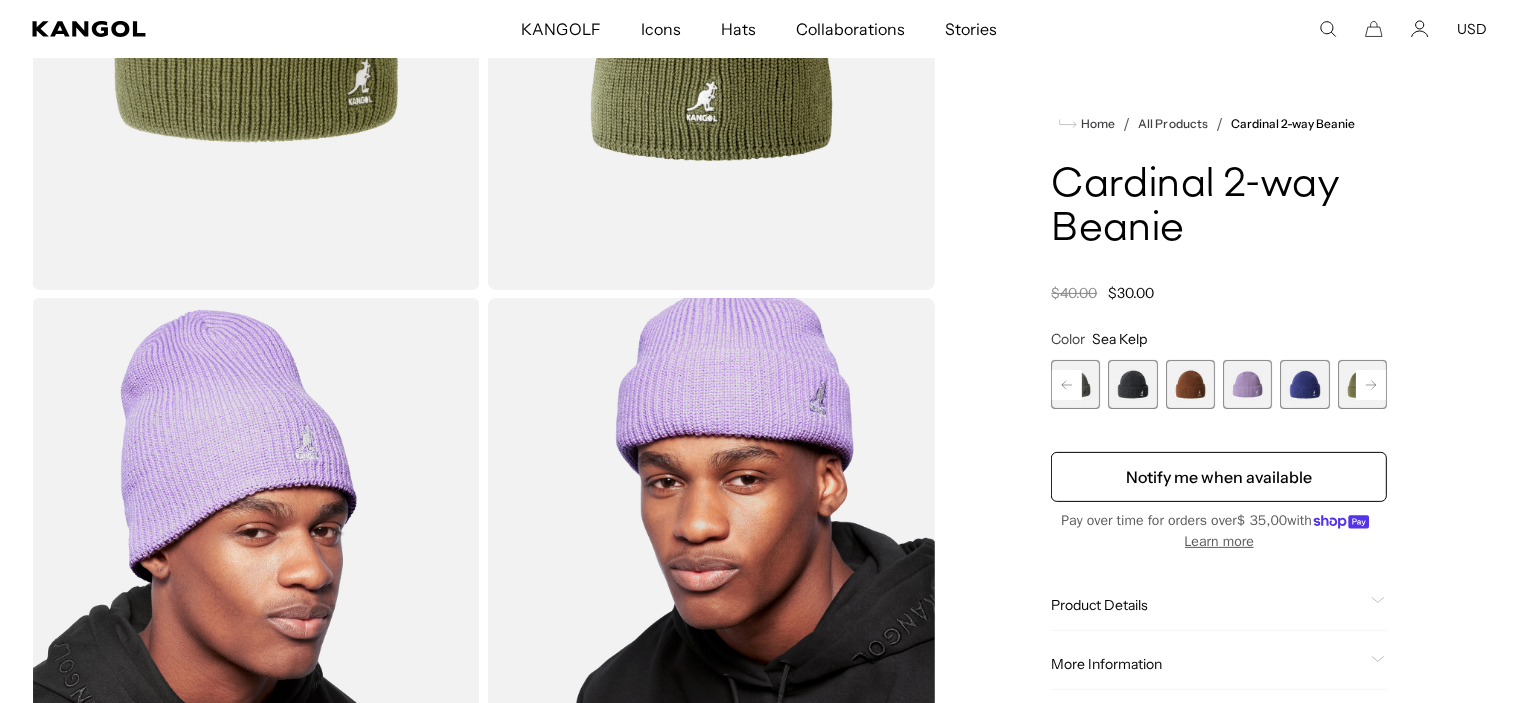 click 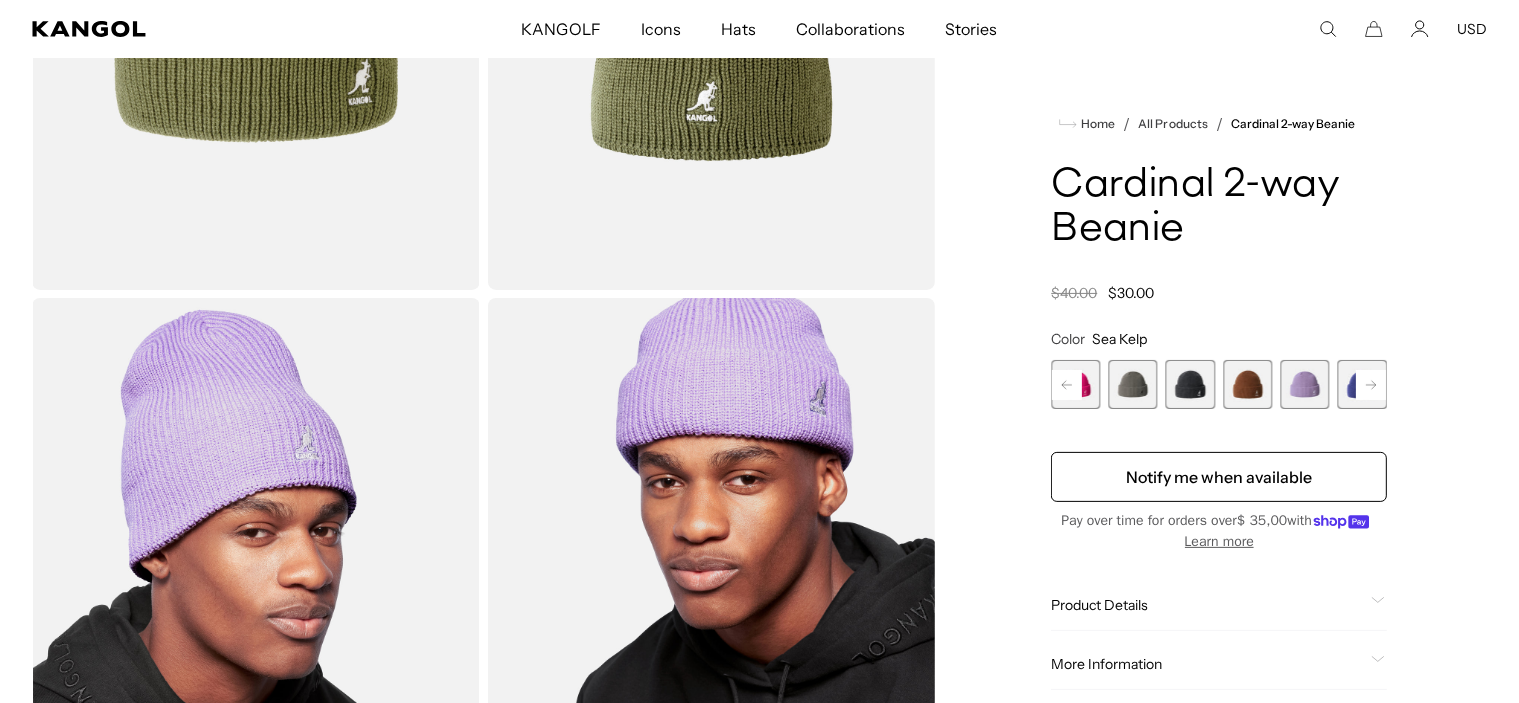 click 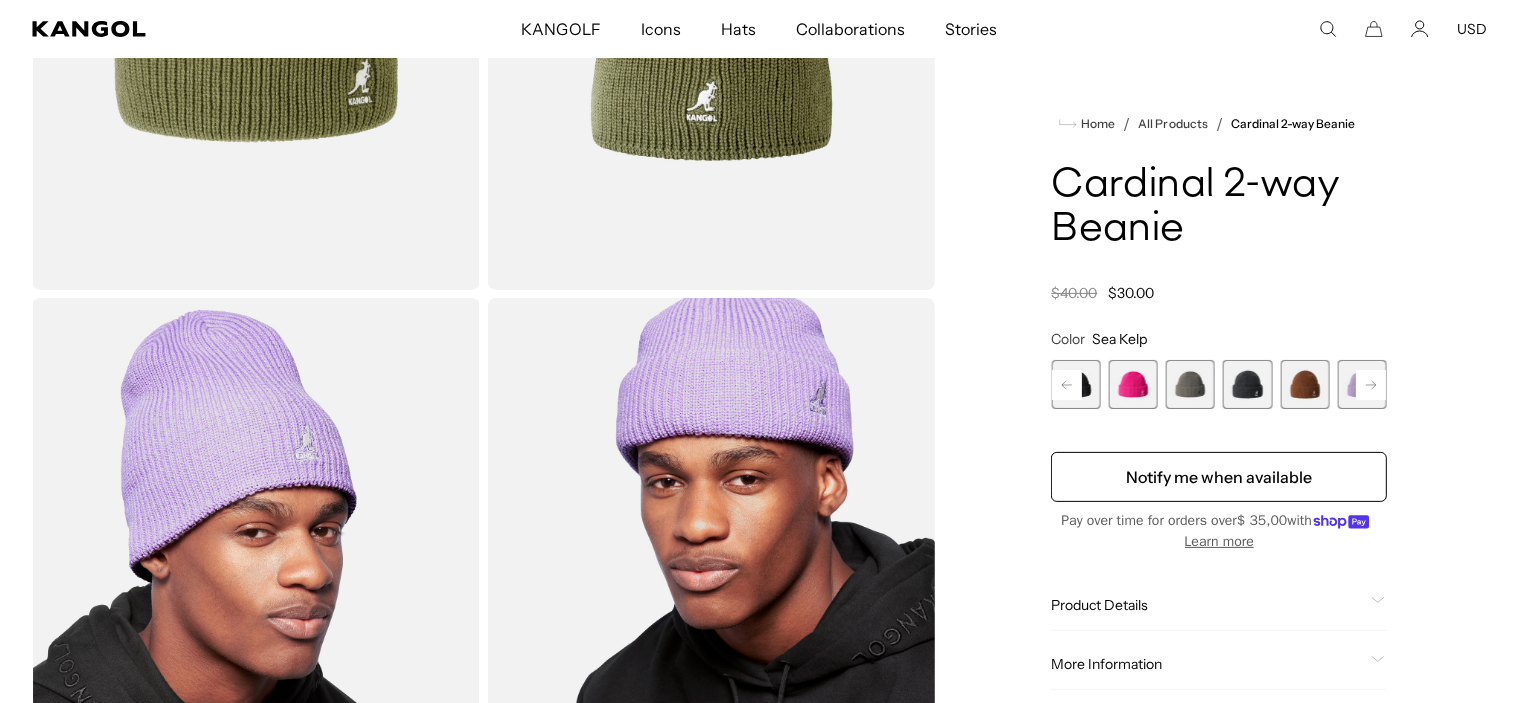 drag, startPoint x: 1078, startPoint y: 383, endPoint x: 1121, endPoint y: 392, distance: 43.931767 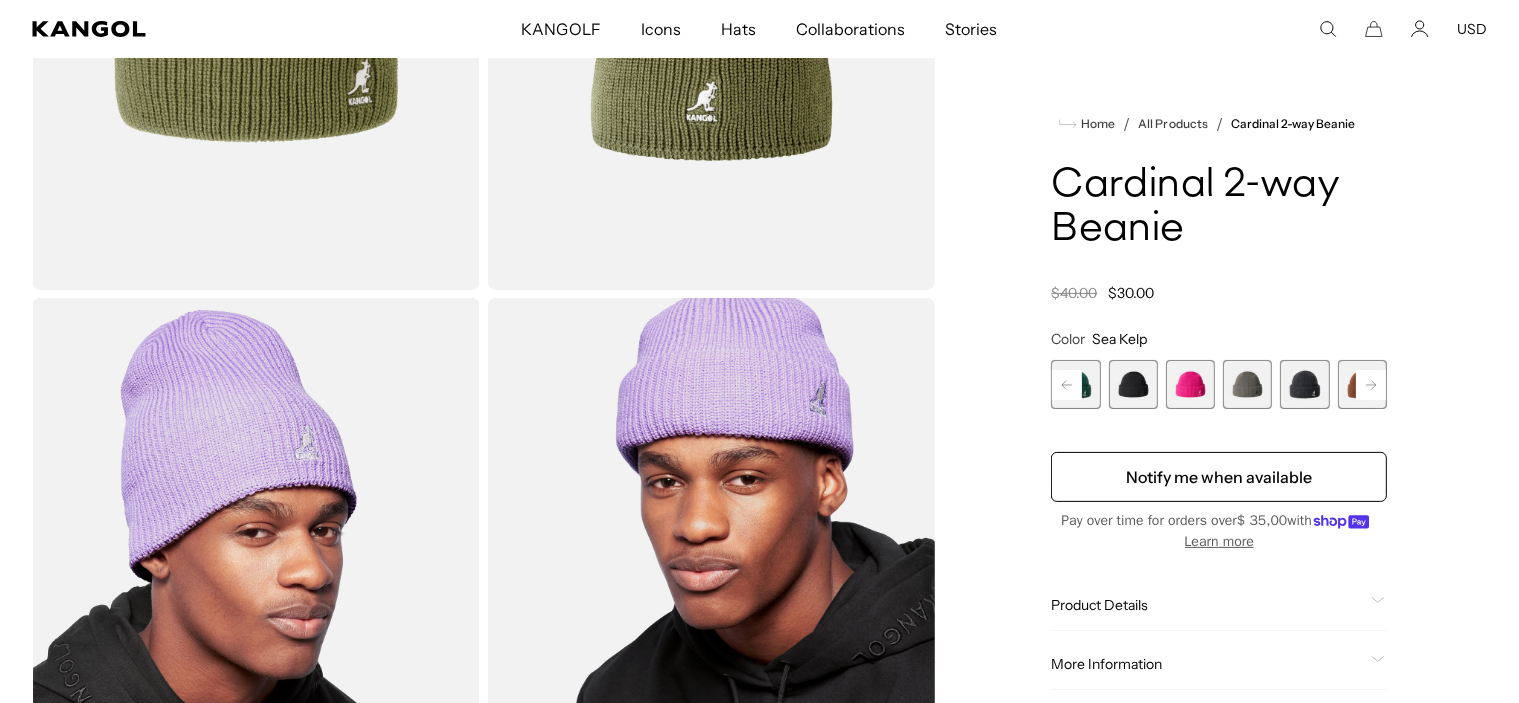 click at bounding box center (1133, 384) 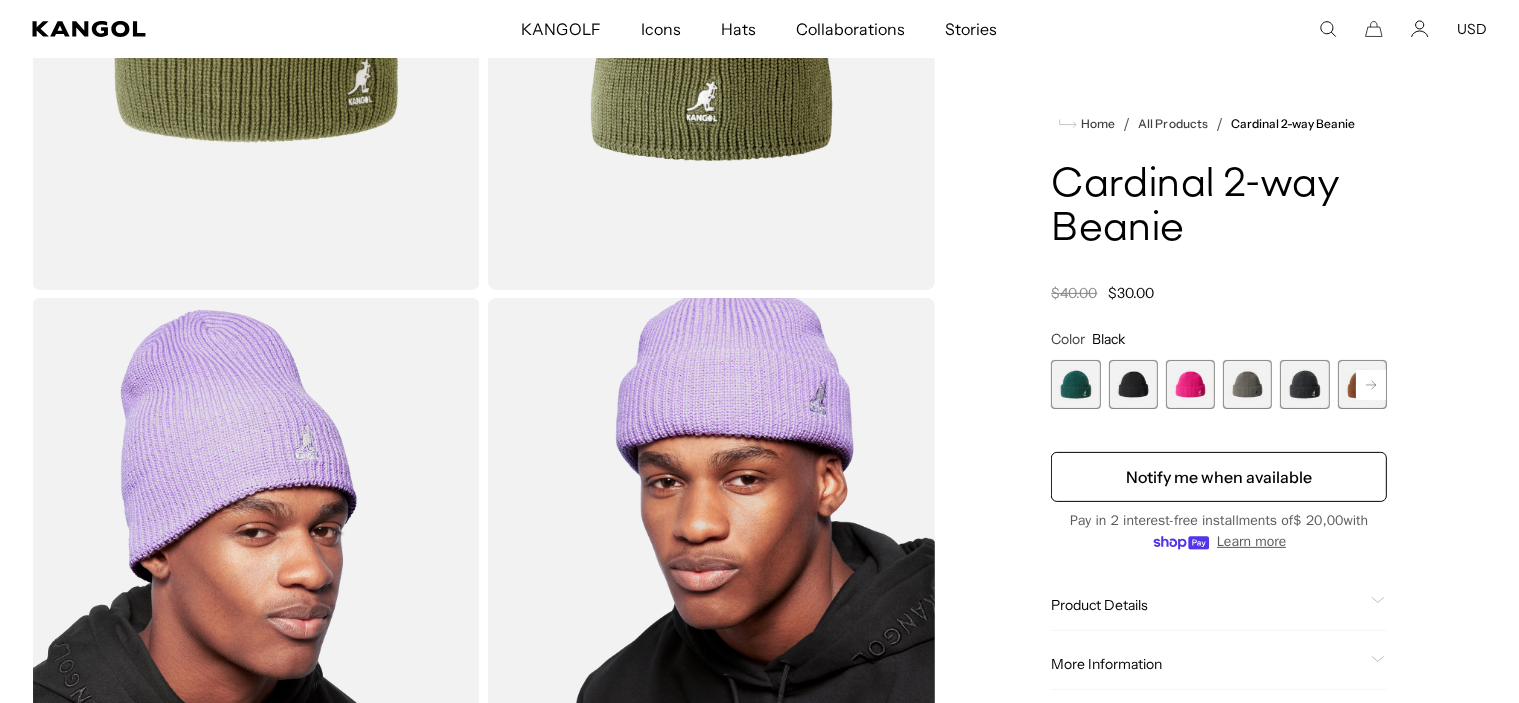 scroll, scrollTop: 0, scrollLeft: 412, axis: horizontal 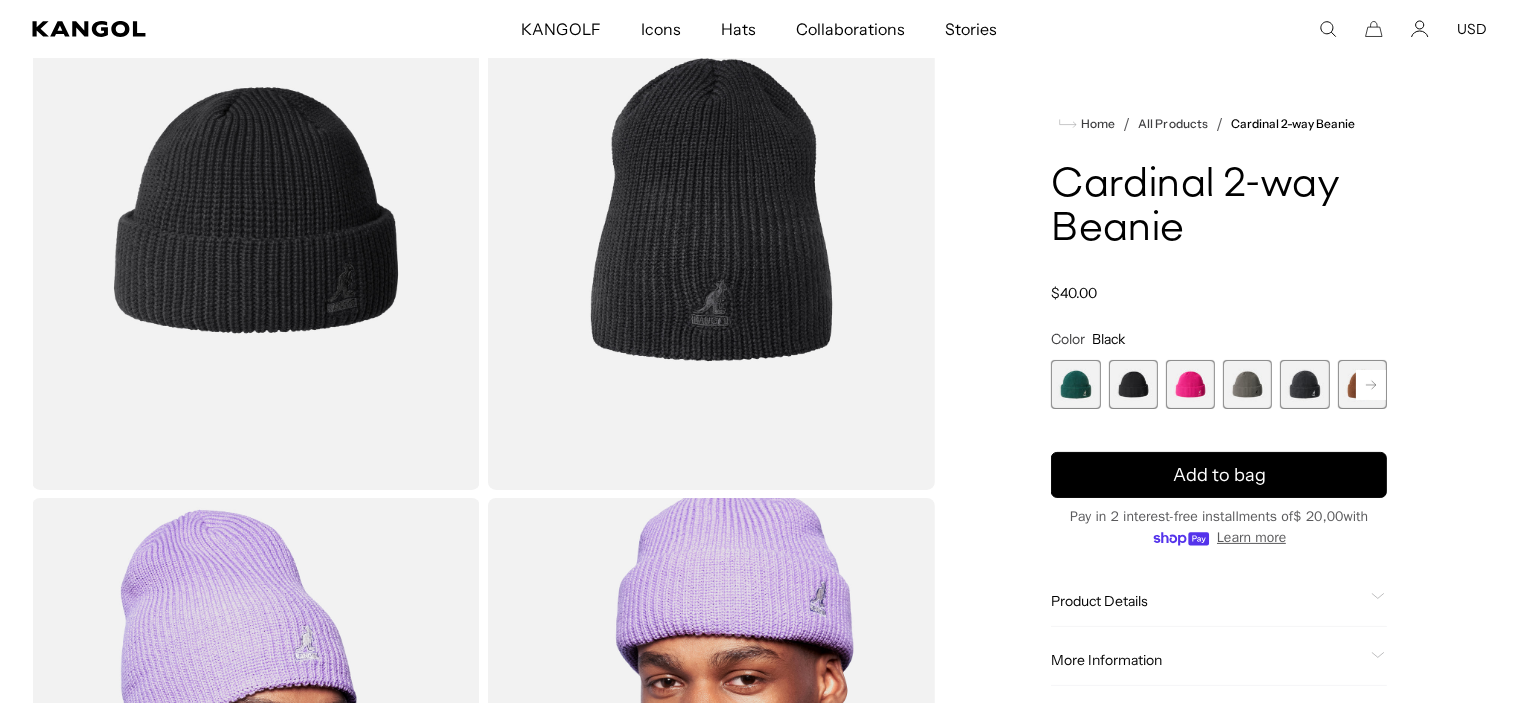 click on "Product Details
The Cardinal 2-way Beanie is an extra chunky cardinal stitch beanie that can be worn in 2 ways. We put our special kangaroo logo on the side of the head when cuffed, but if you decide to wear it open, we have it on the center back for versatility." 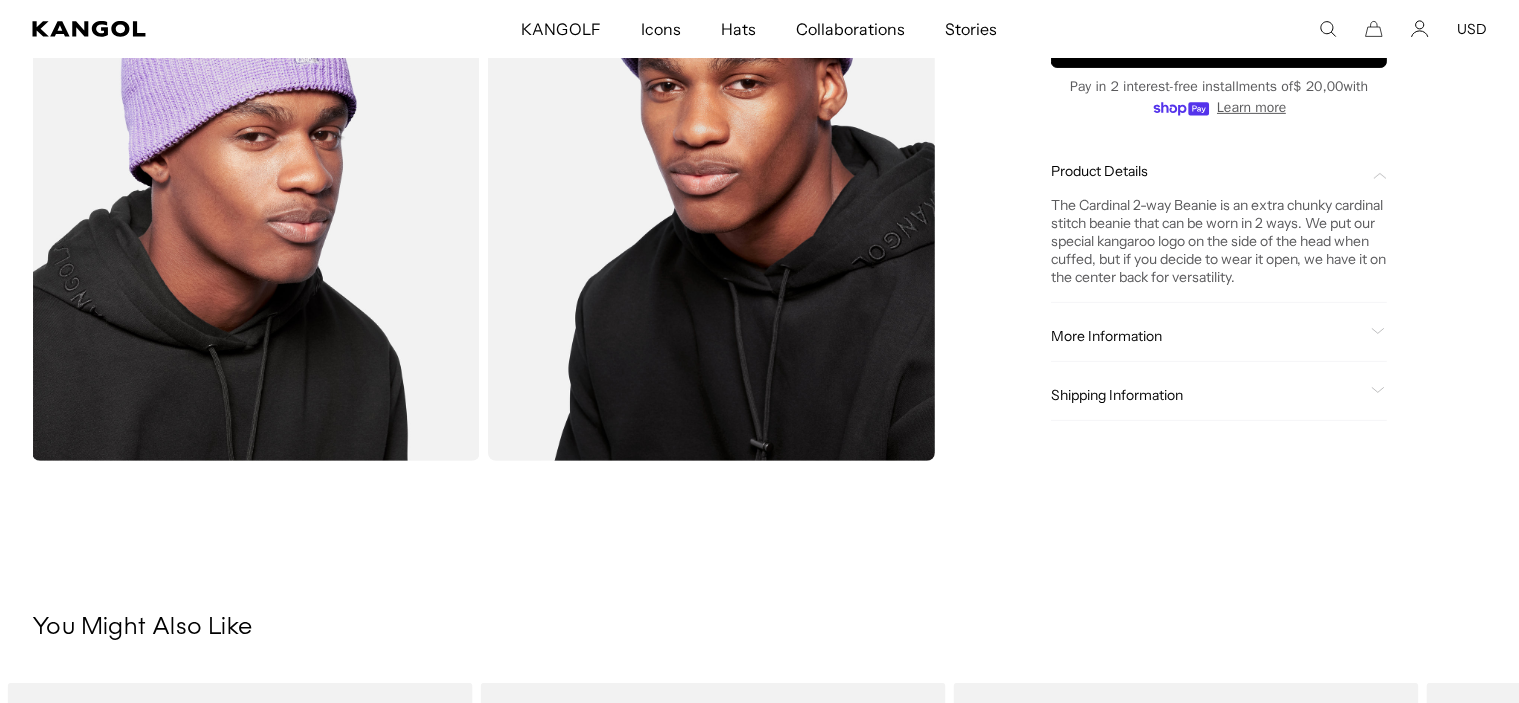 scroll, scrollTop: 800, scrollLeft: 0, axis: vertical 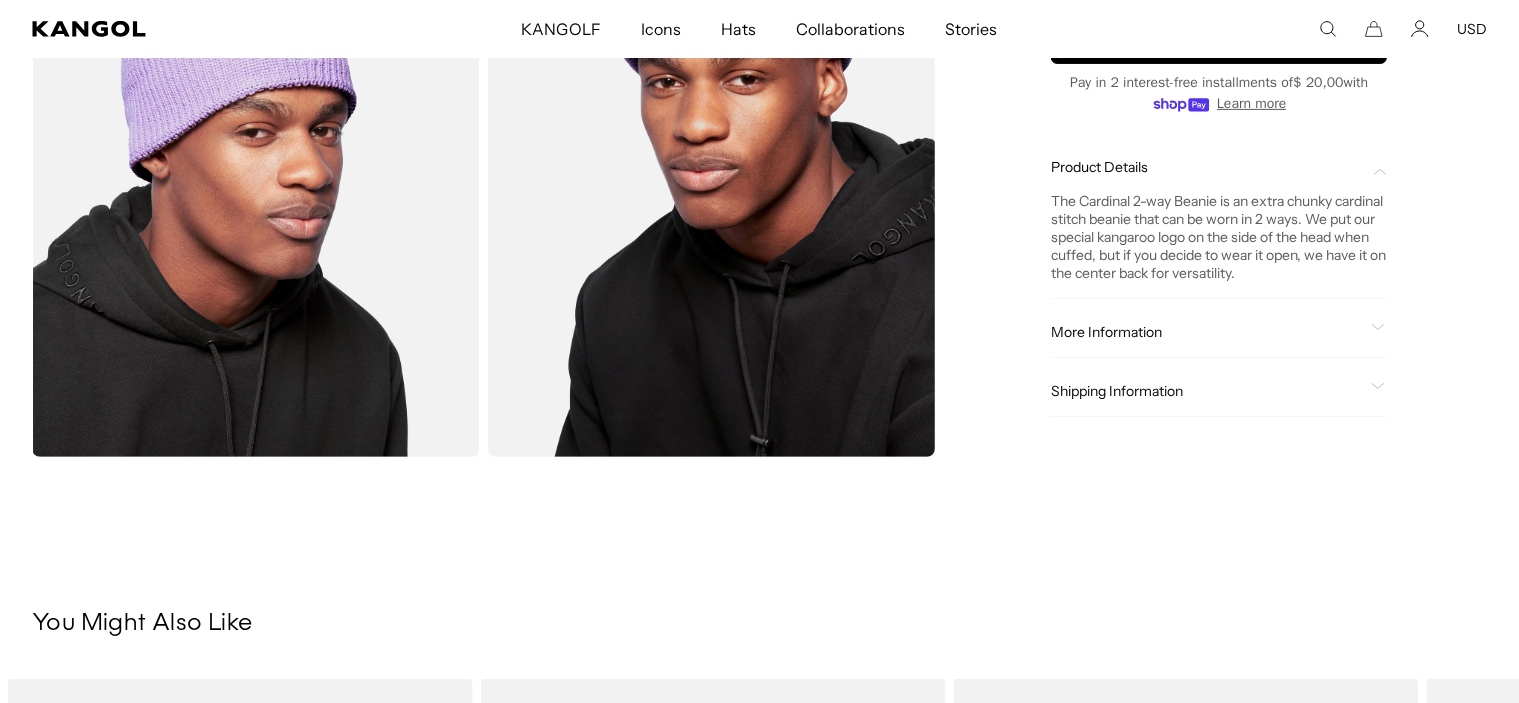 click on "More Information
Style ID
K3454
Shape
Pull-Ons
Fabrication
Acrylic
Material
86% Acrylic/14% Nylon
USA Made or Imported
Imported" 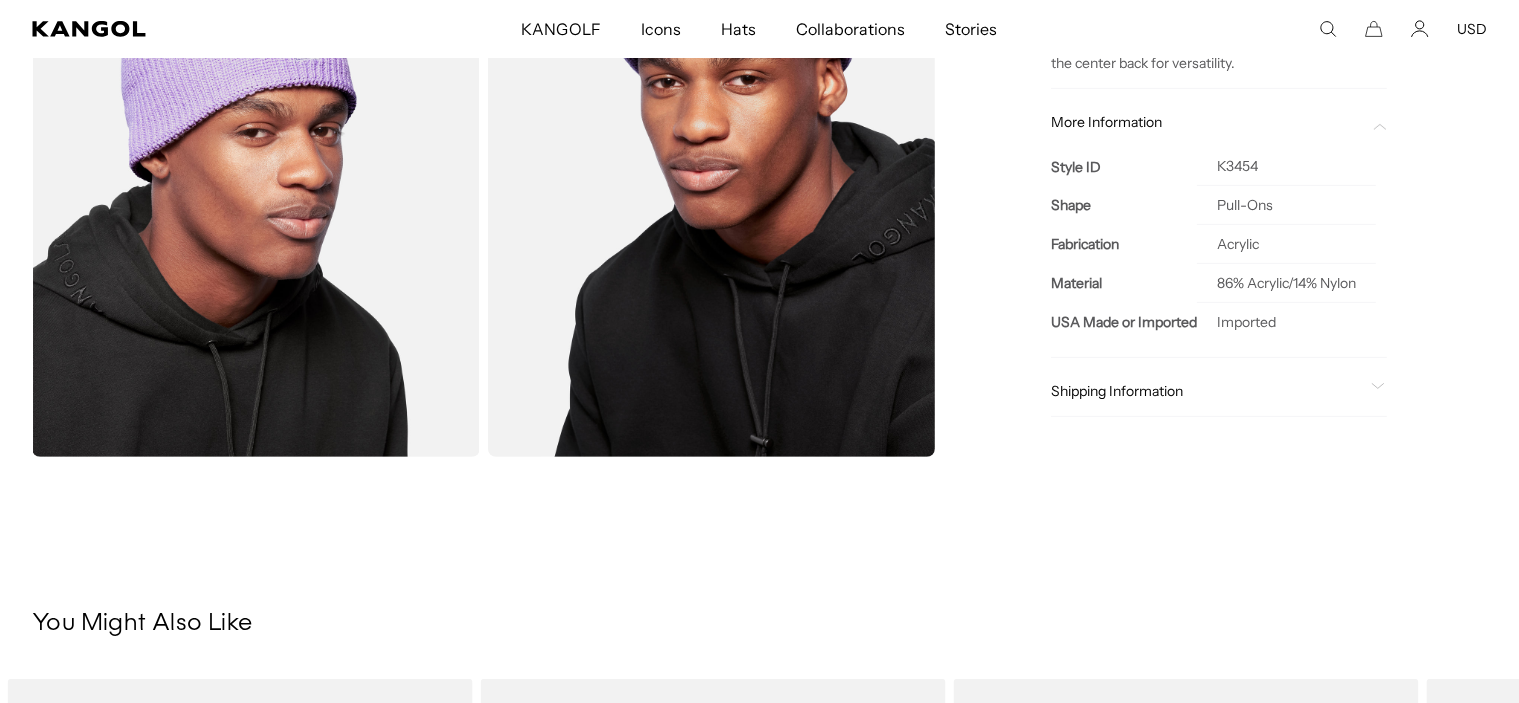 scroll, scrollTop: 0, scrollLeft: 412, axis: horizontal 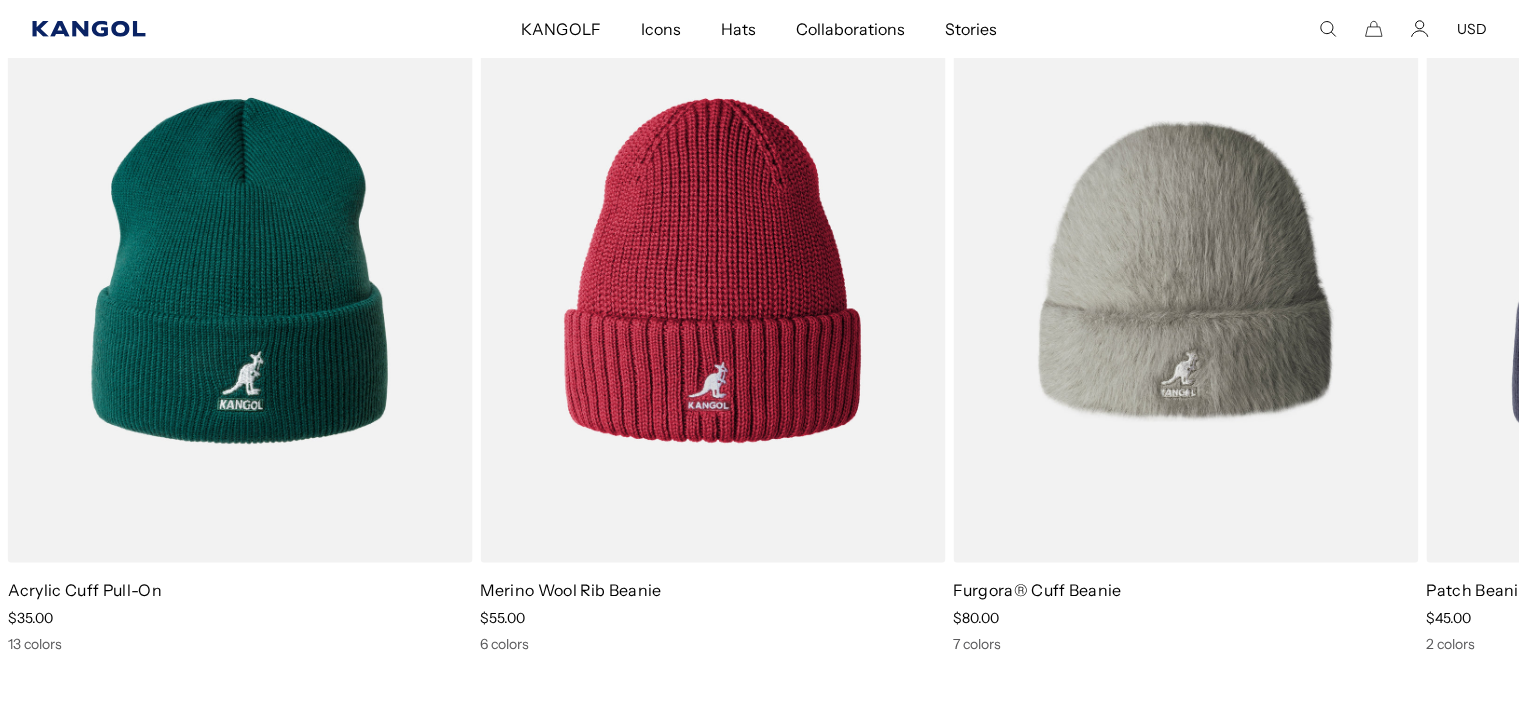 click 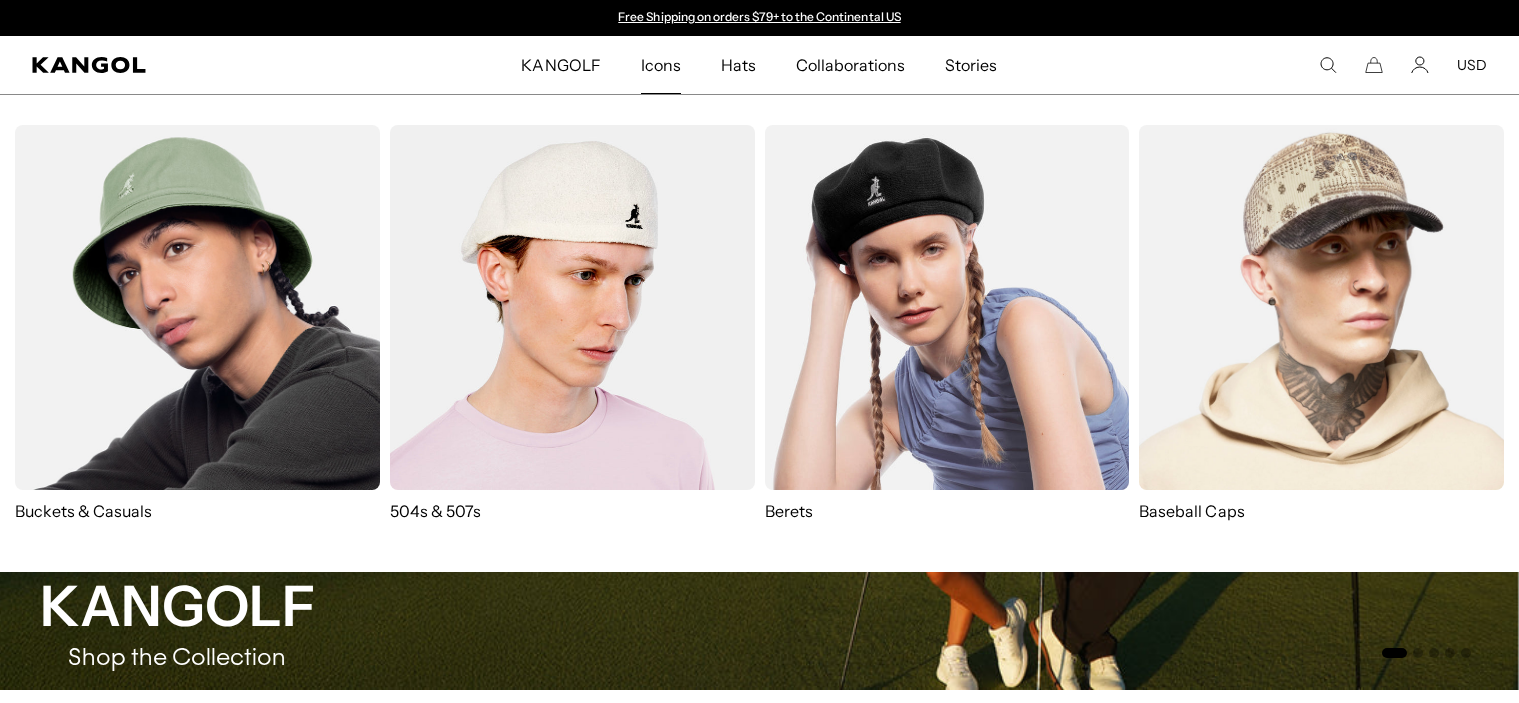 scroll, scrollTop: 0, scrollLeft: 0, axis: both 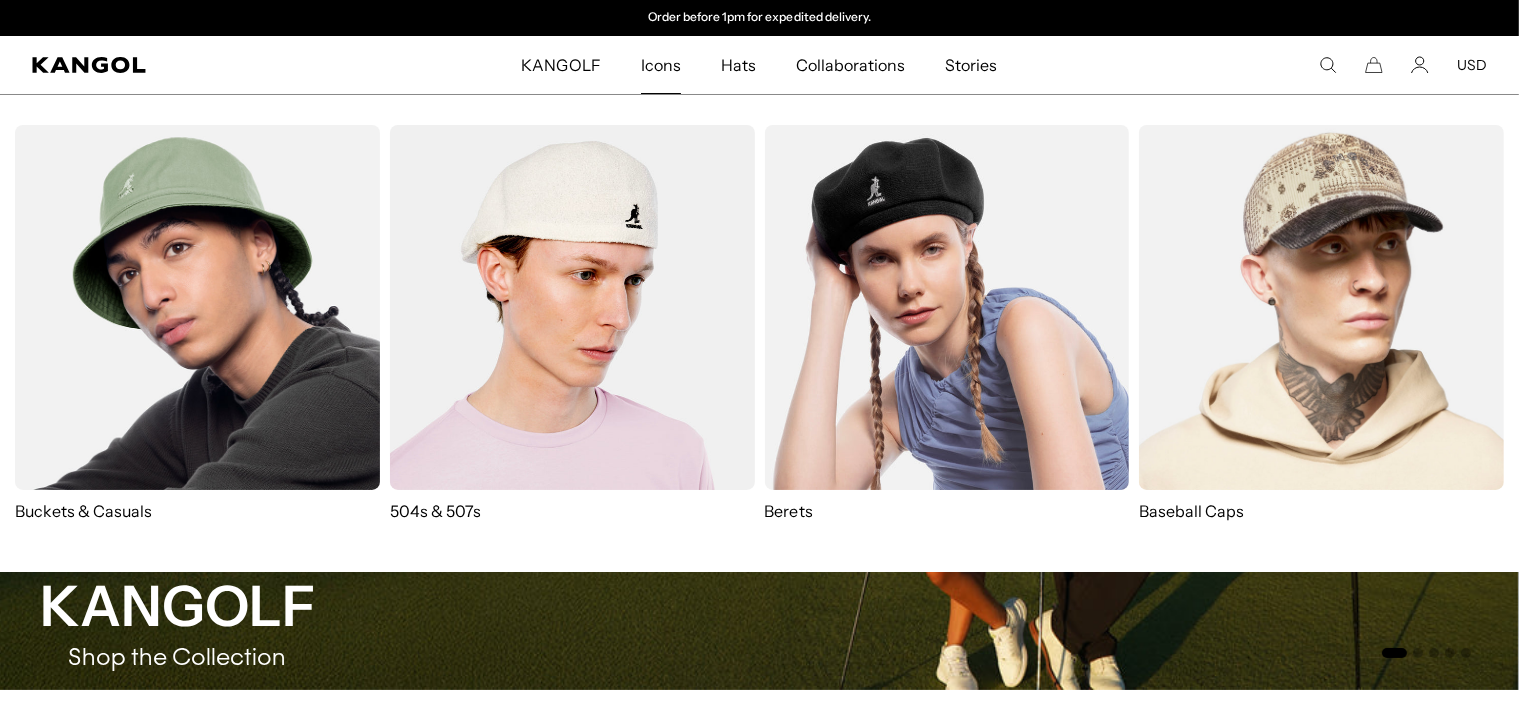 click at bounding box center [572, 307] 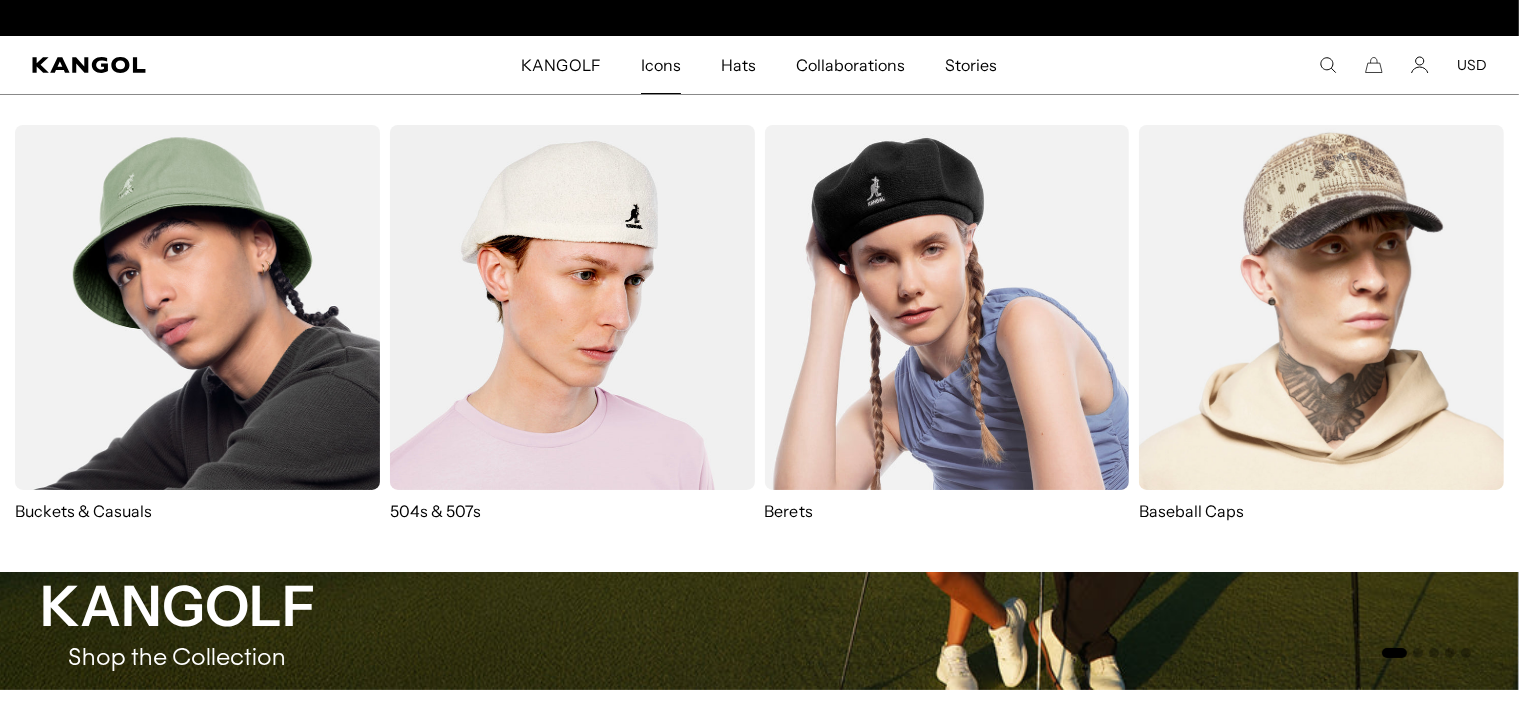 scroll, scrollTop: 0, scrollLeft: 0, axis: both 